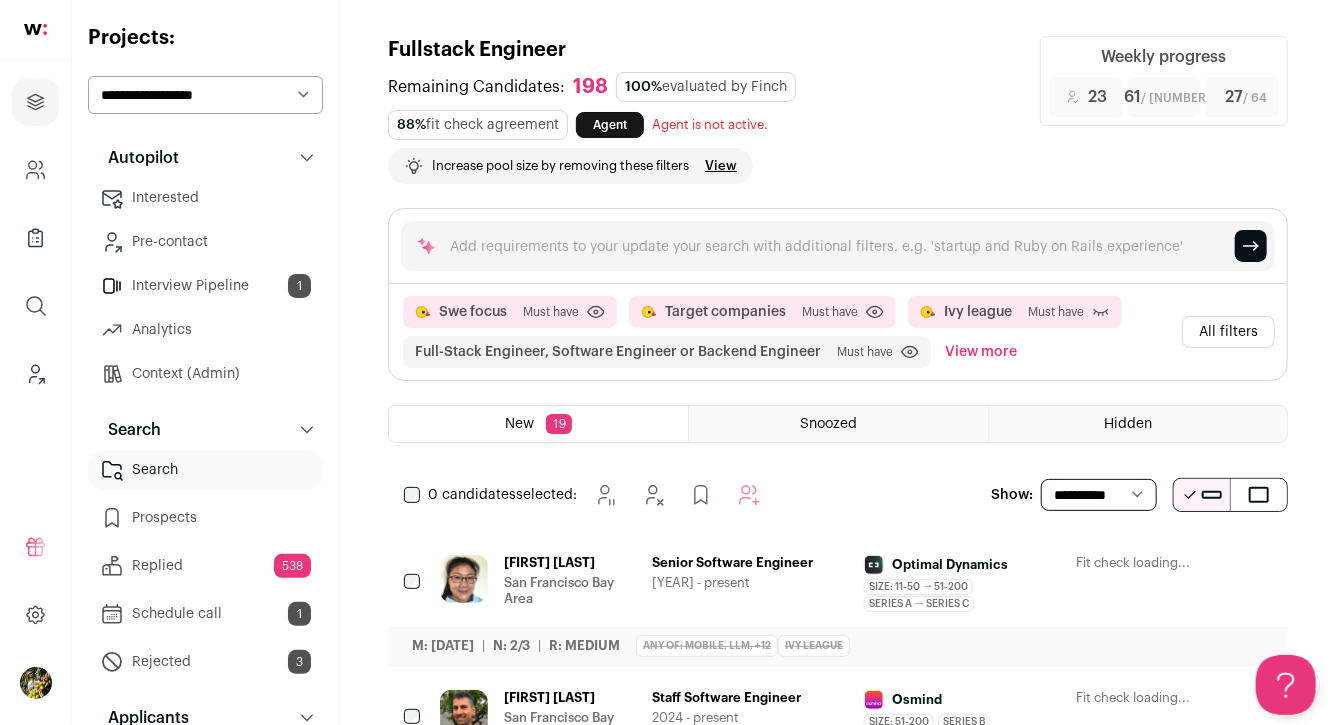 scroll, scrollTop: 0, scrollLeft: 0, axis: both 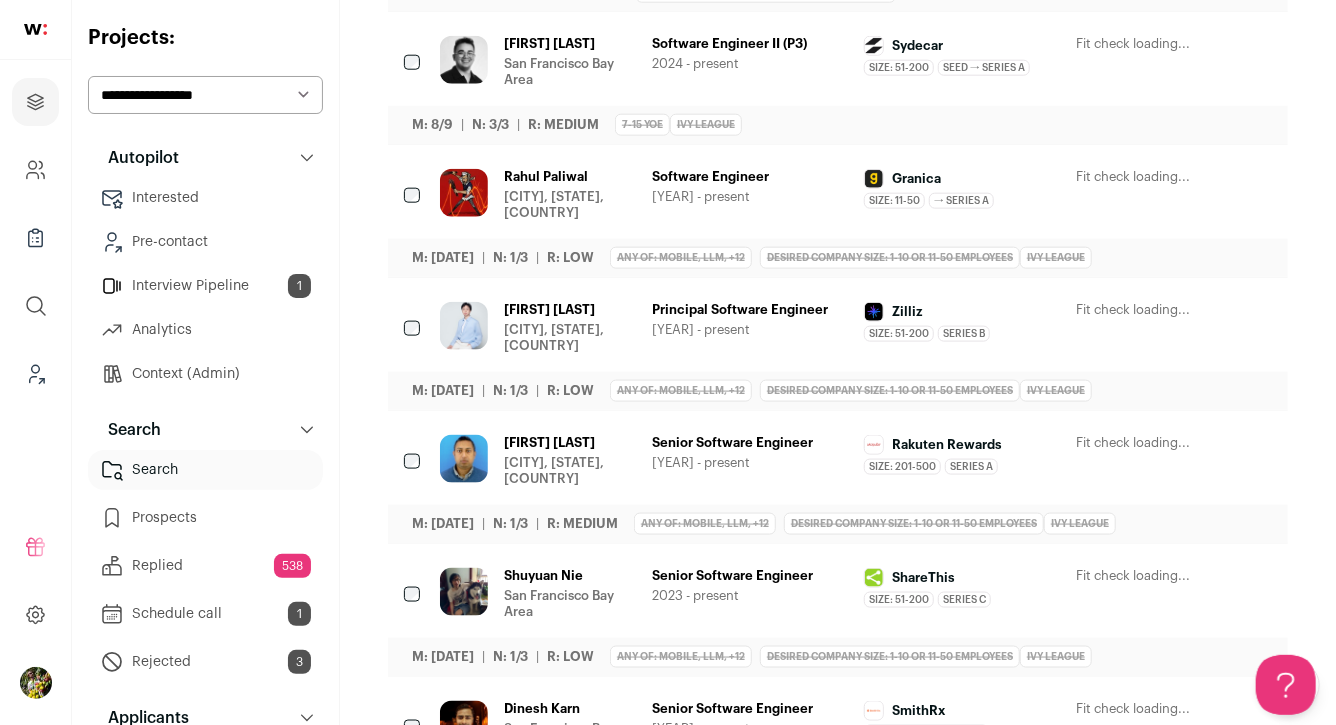 click at bounding box center [1147, 45] 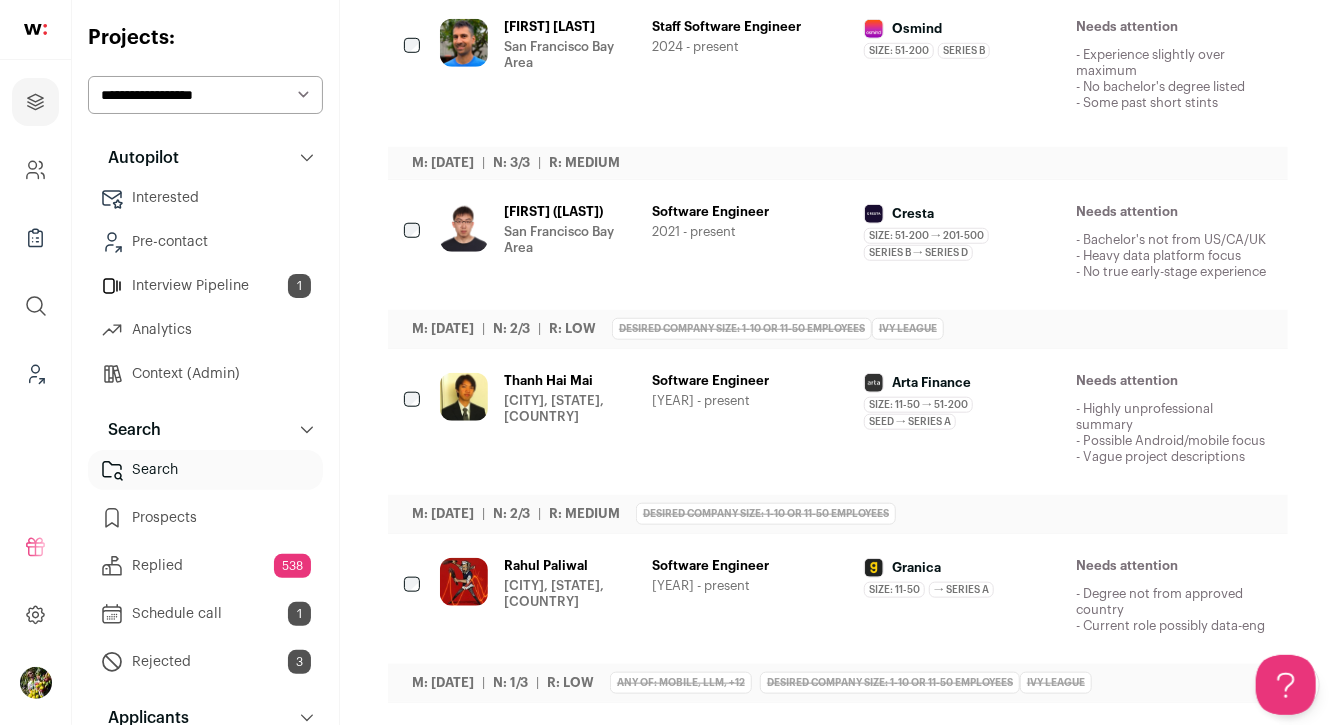 scroll, scrollTop: 670, scrollLeft: 0, axis: vertical 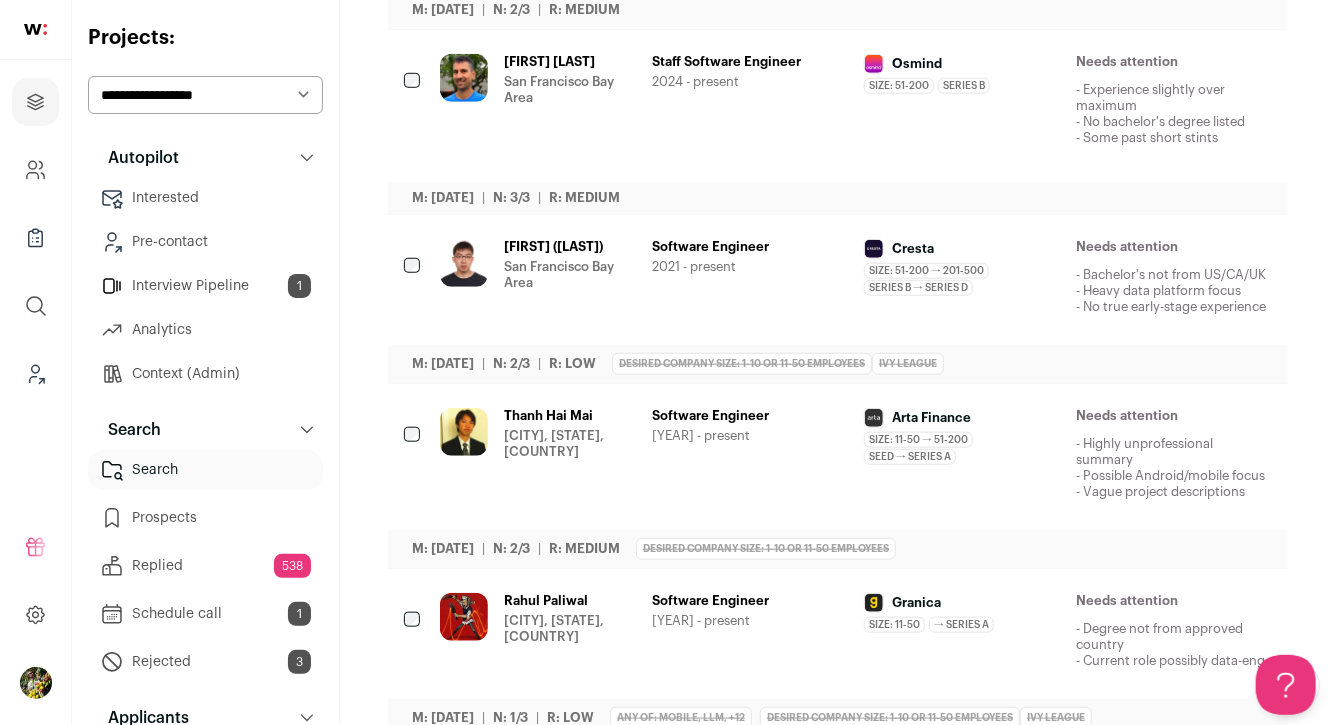 click on "Software Engineer" at bounding box center [570, 416] 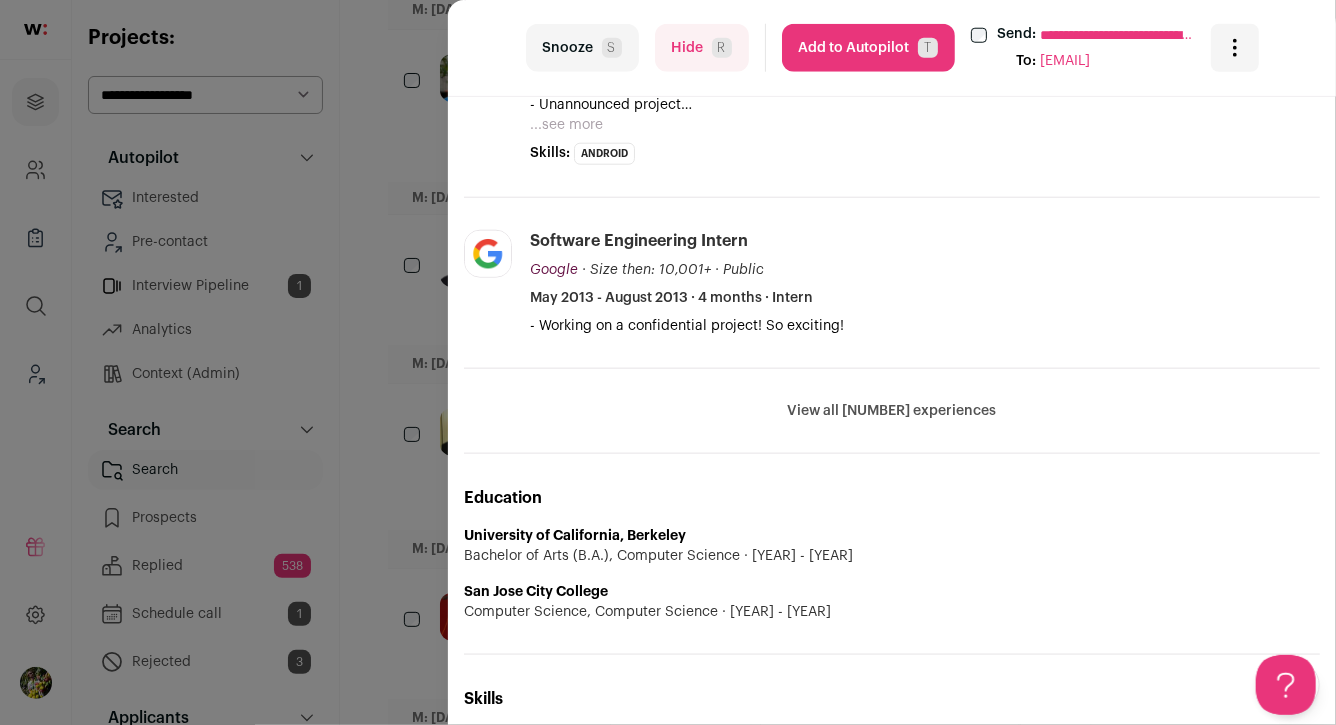 scroll, scrollTop: 696, scrollLeft: 0, axis: vertical 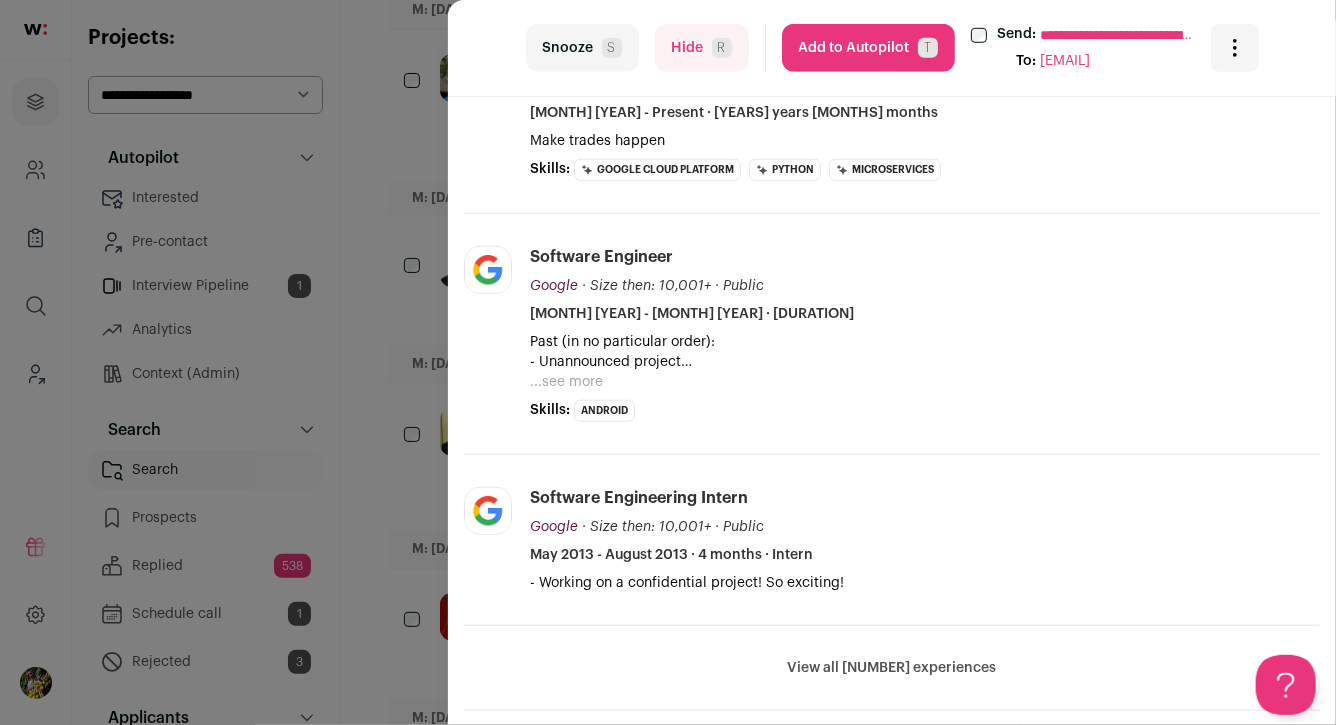 click on "...see more" at bounding box center [566, 382] 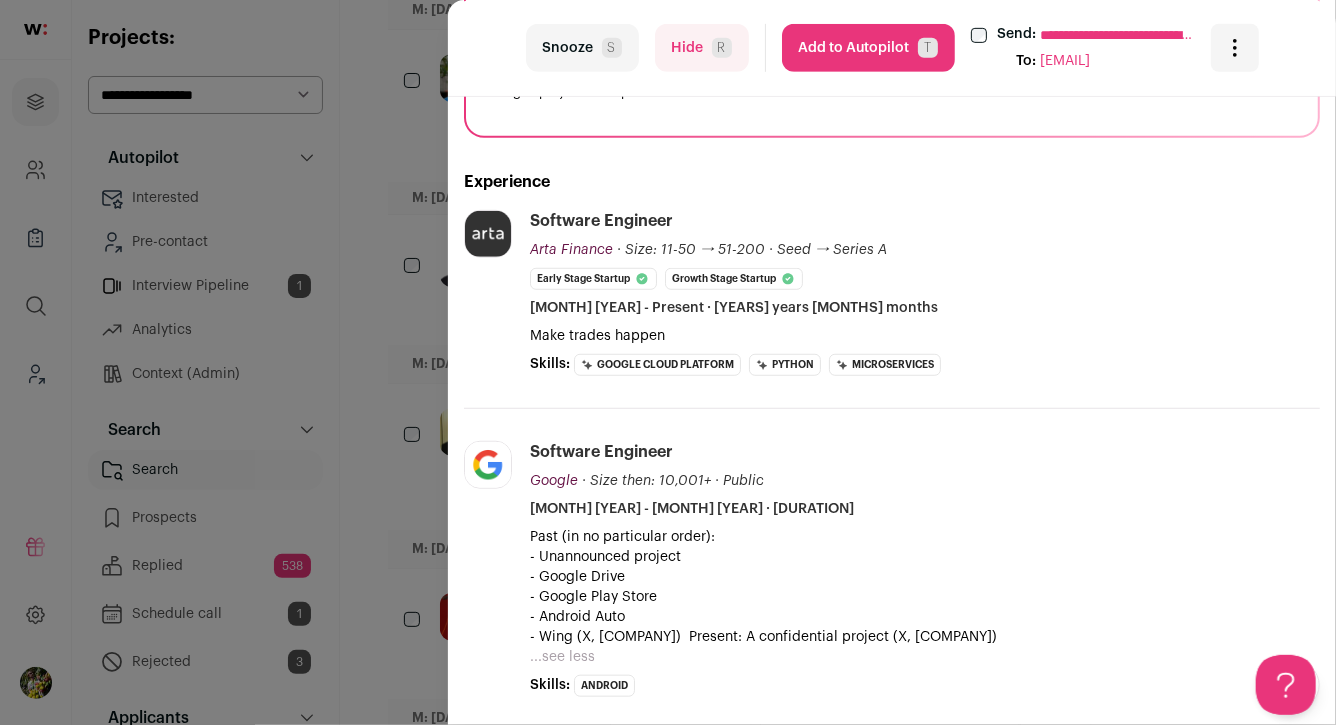 scroll, scrollTop: 301, scrollLeft: 0, axis: vertical 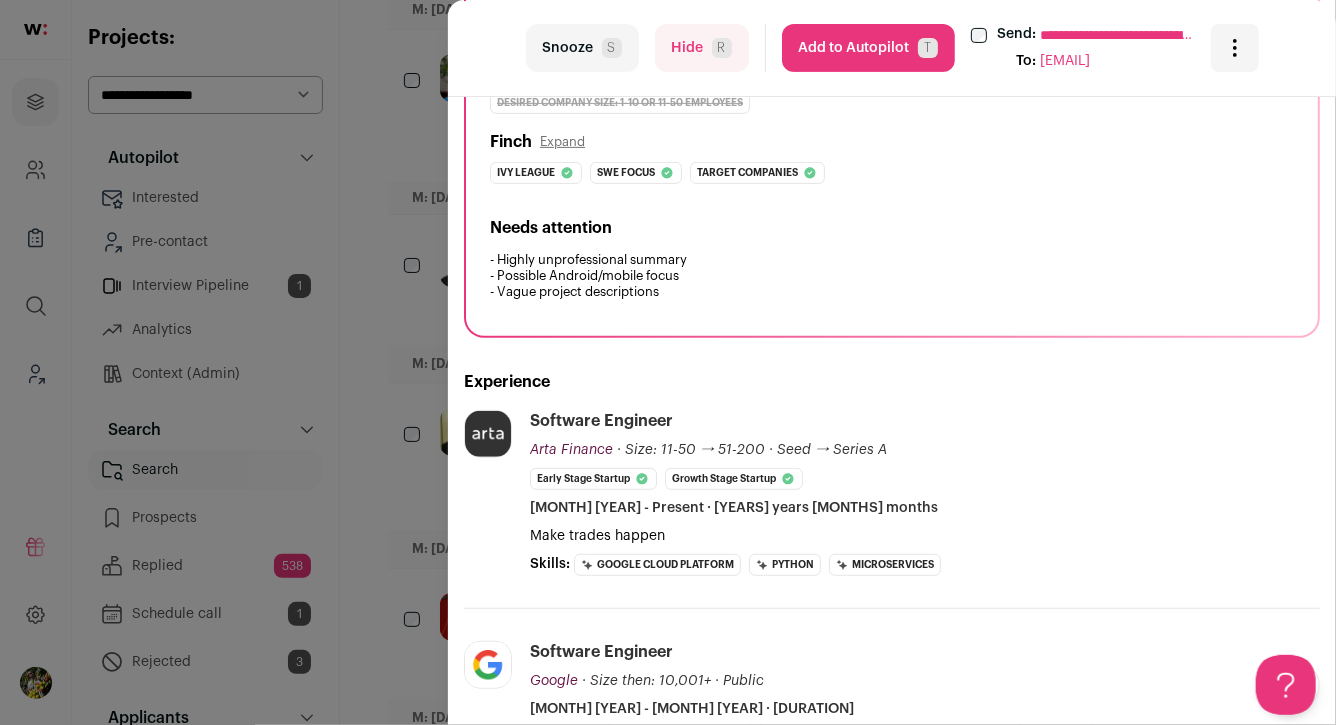 click on "**********" at bounding box center [668, 362] 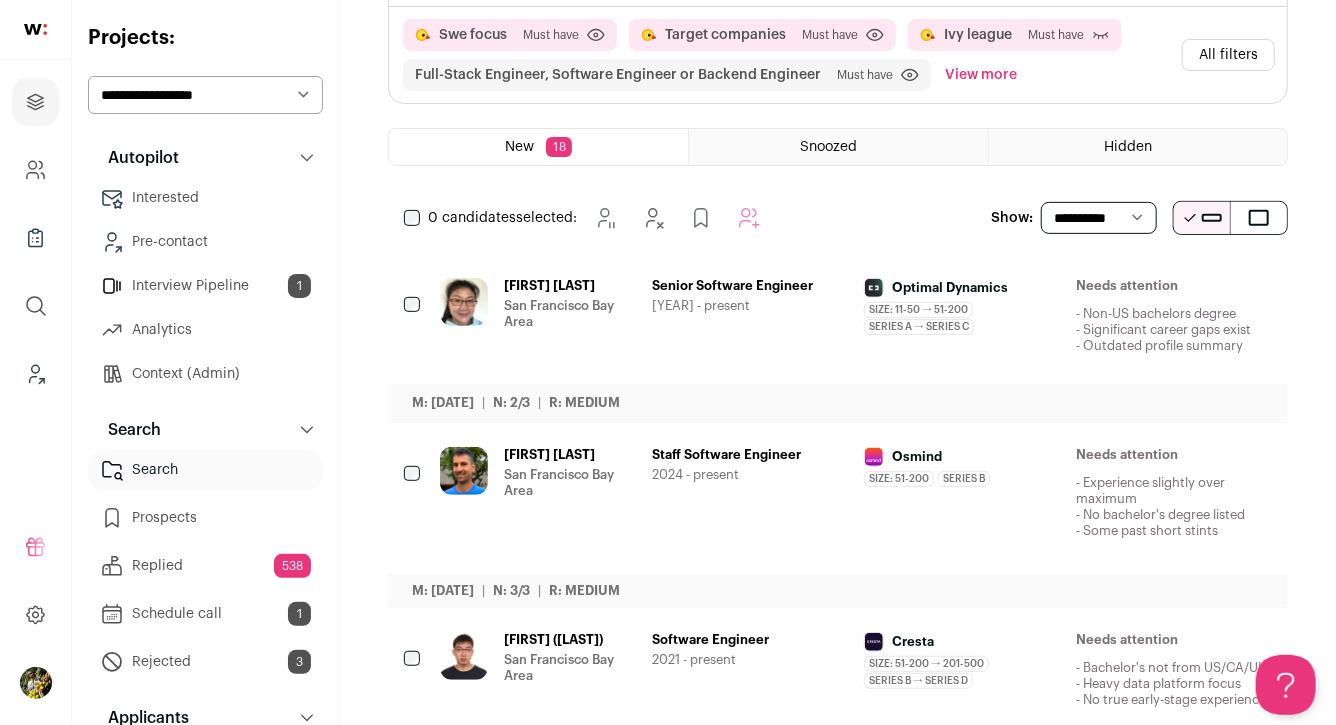 scroll, scrollTop: 279, scrollLeft: 0, axis: vertical 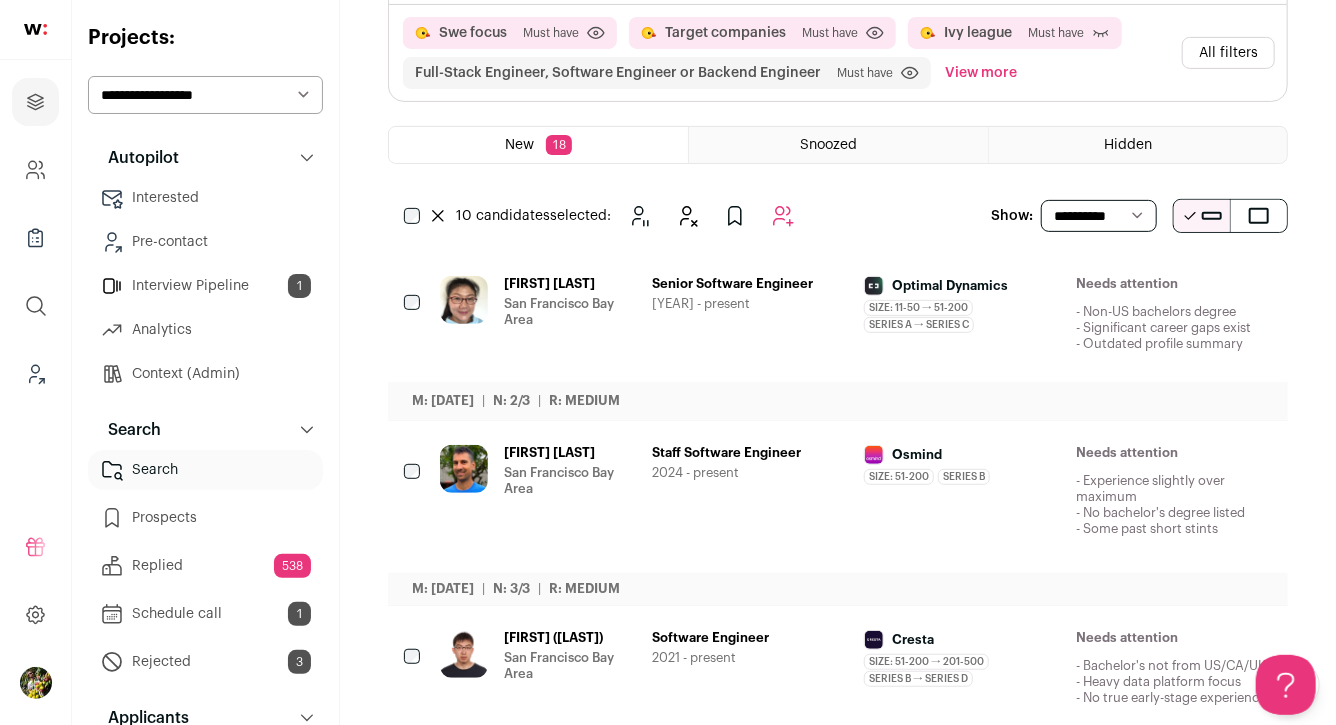 click at bounding box center (783, 216) 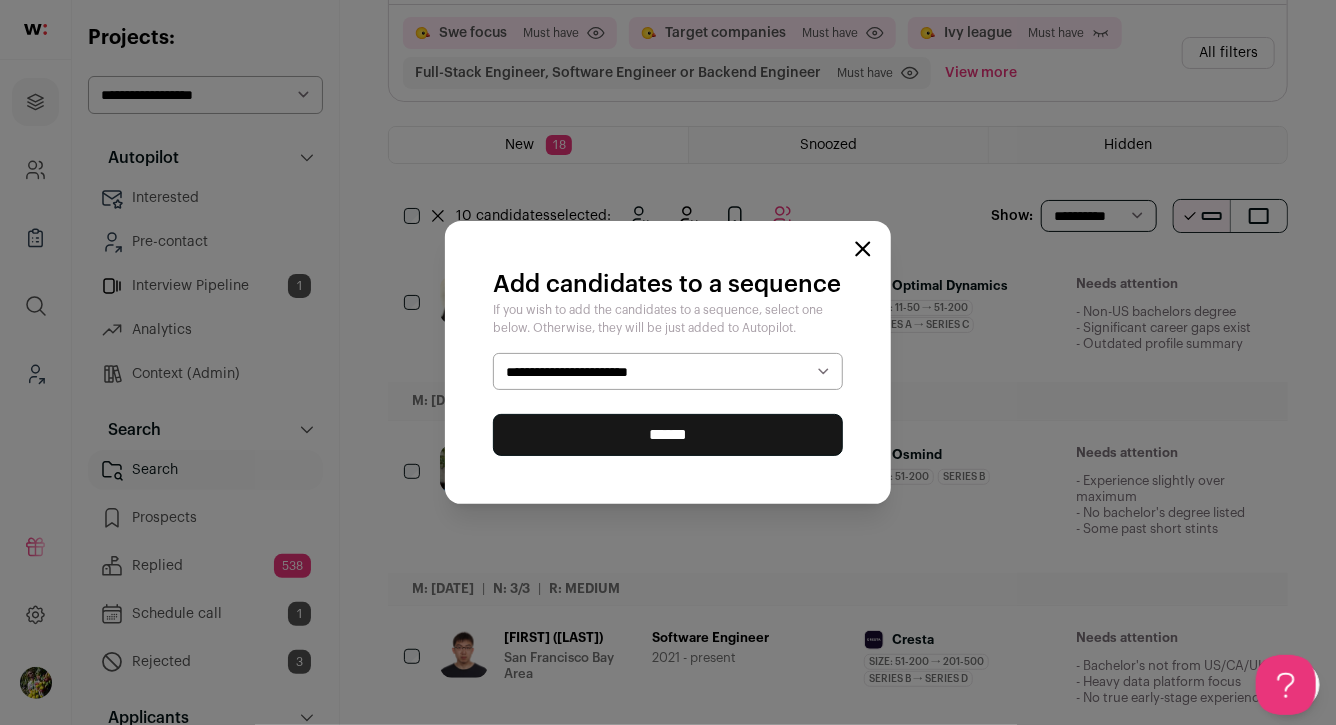 select on "*****" 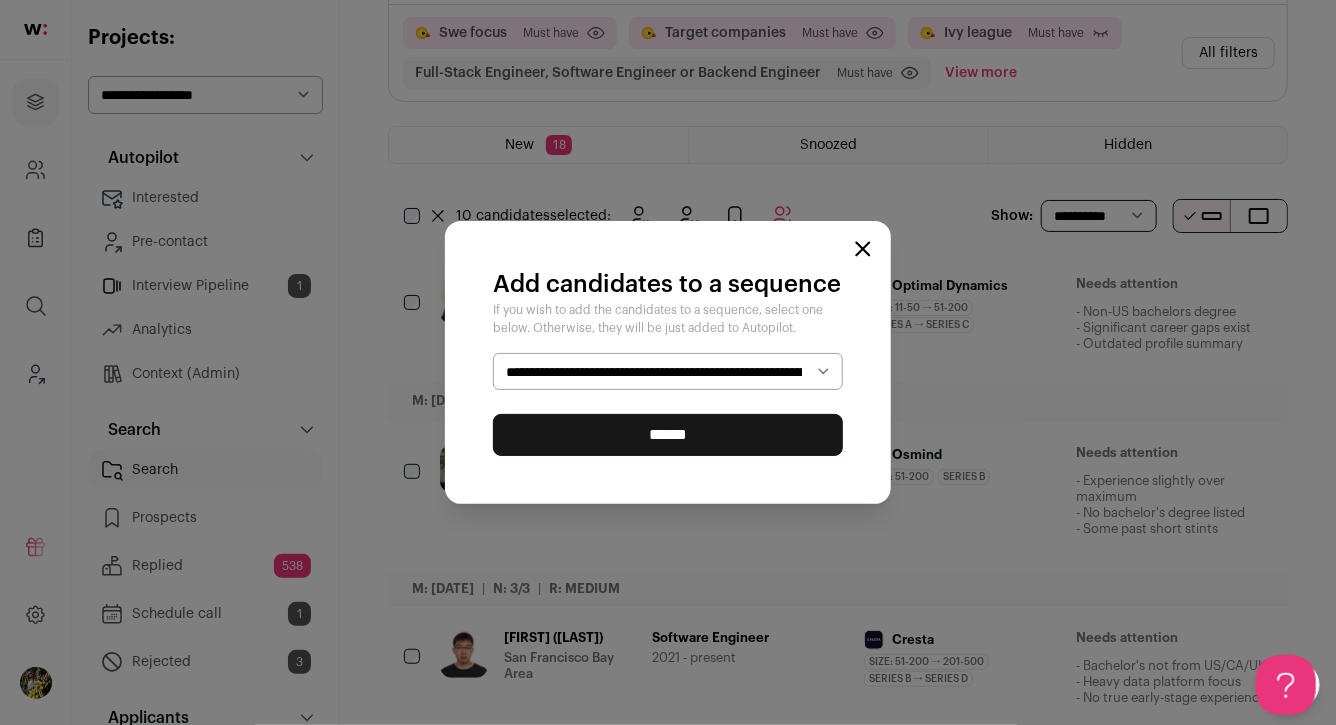 click on "******" at bounding box center [668, 435] 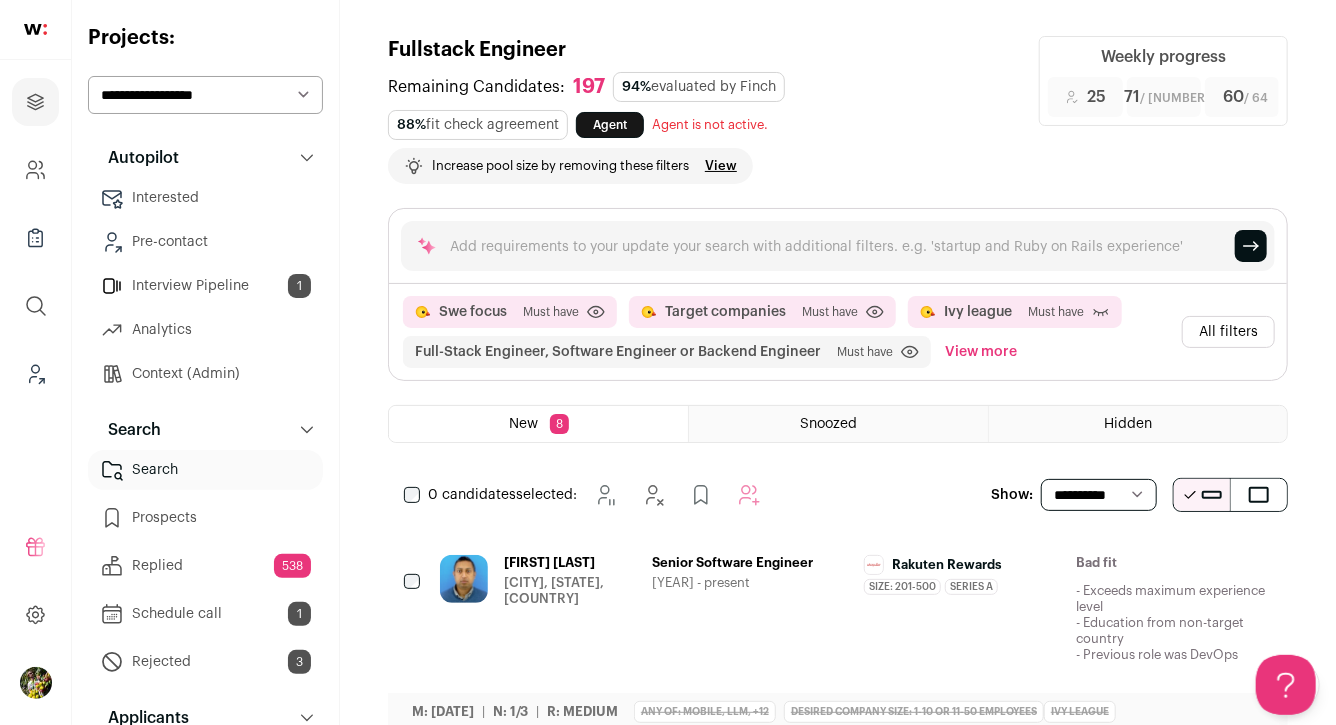 scroll, scrollTop: 0, scrollLeft: 0, axis: both 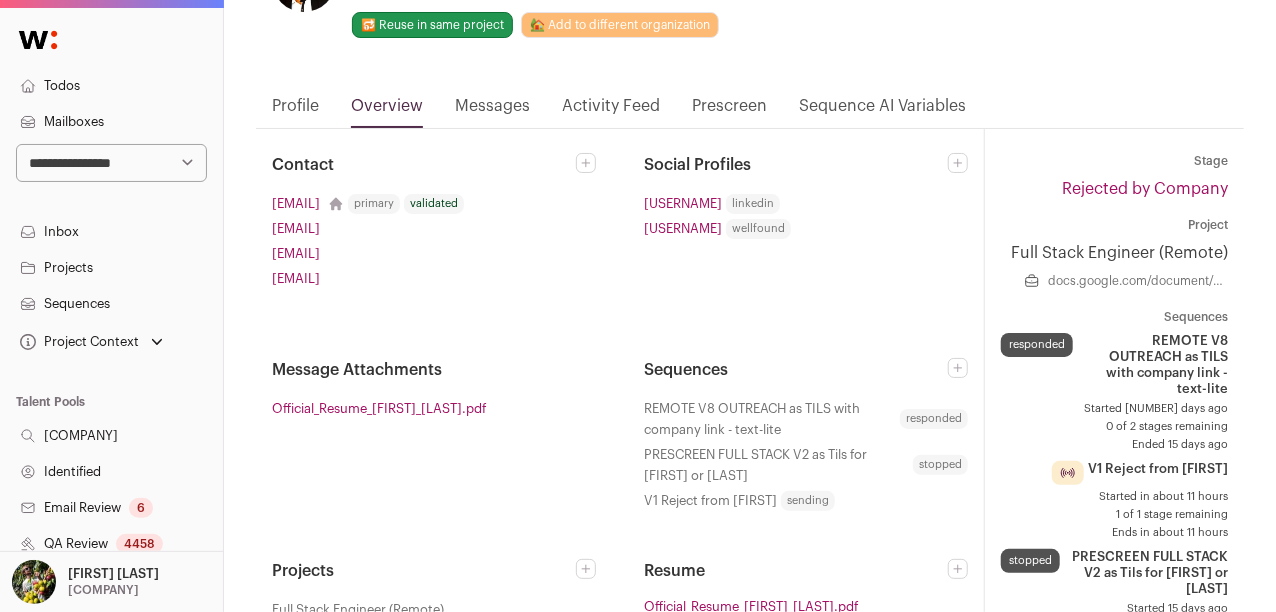 click on "Profile" at bounding box center (295, 111) 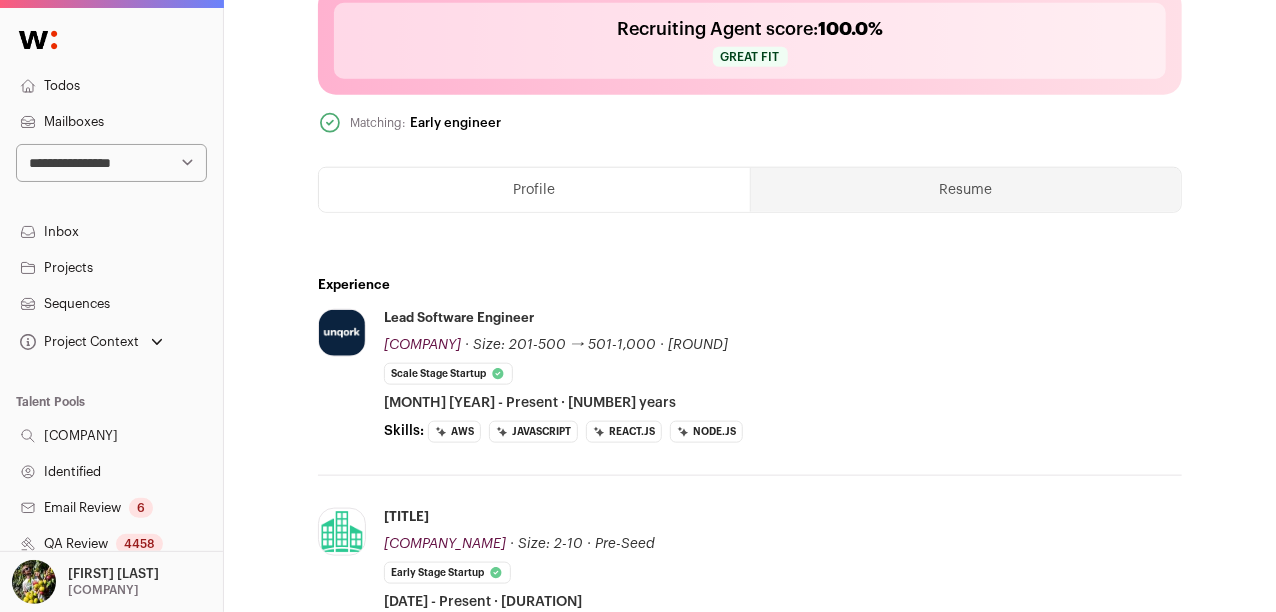 scroll, scrollTop: 821, scrollLeft: 0, axis: vertical 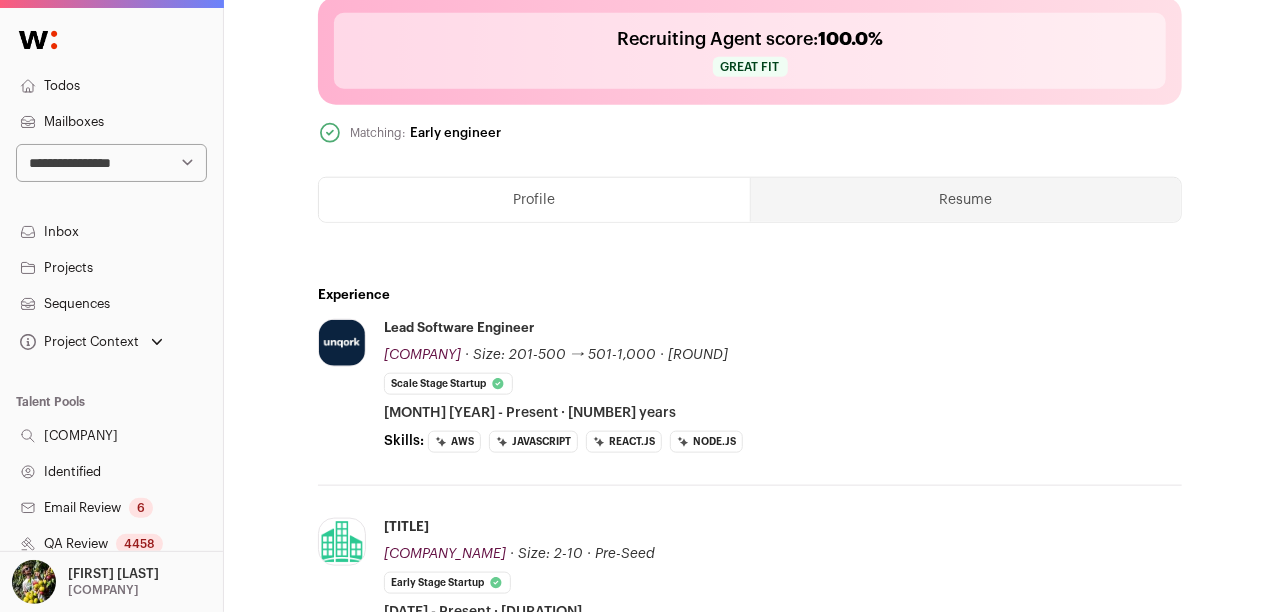 click on "Resume" at bounding box center [966, 200] 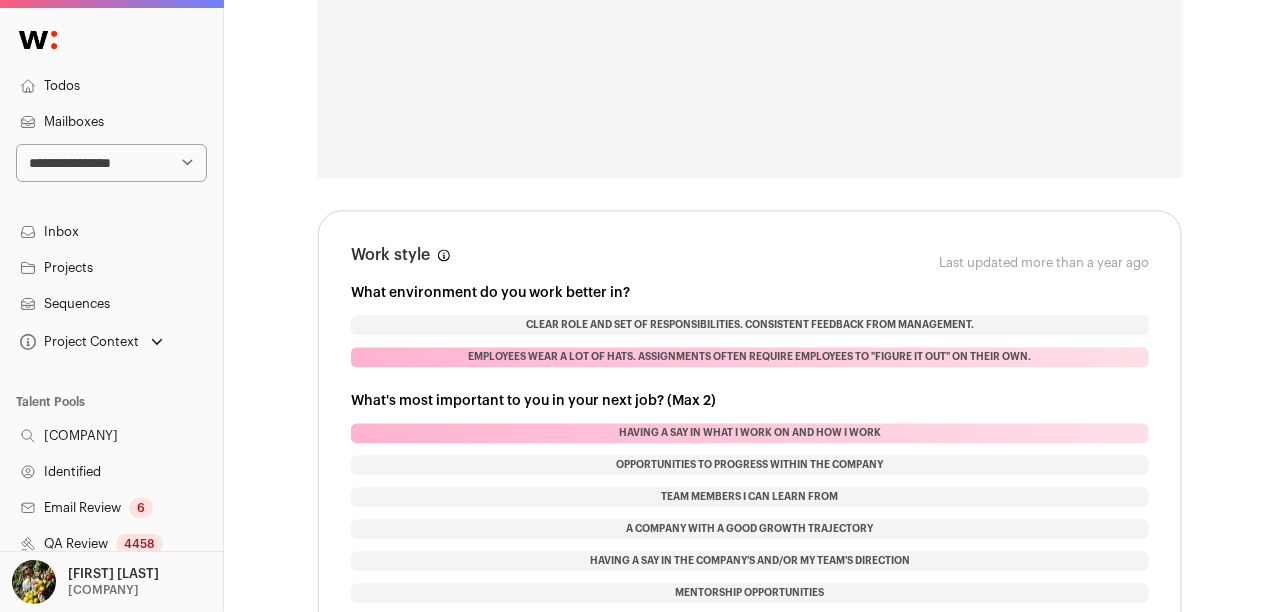 scroll, scrollTop: 2127, scrollLeft: 0, axis: vertical 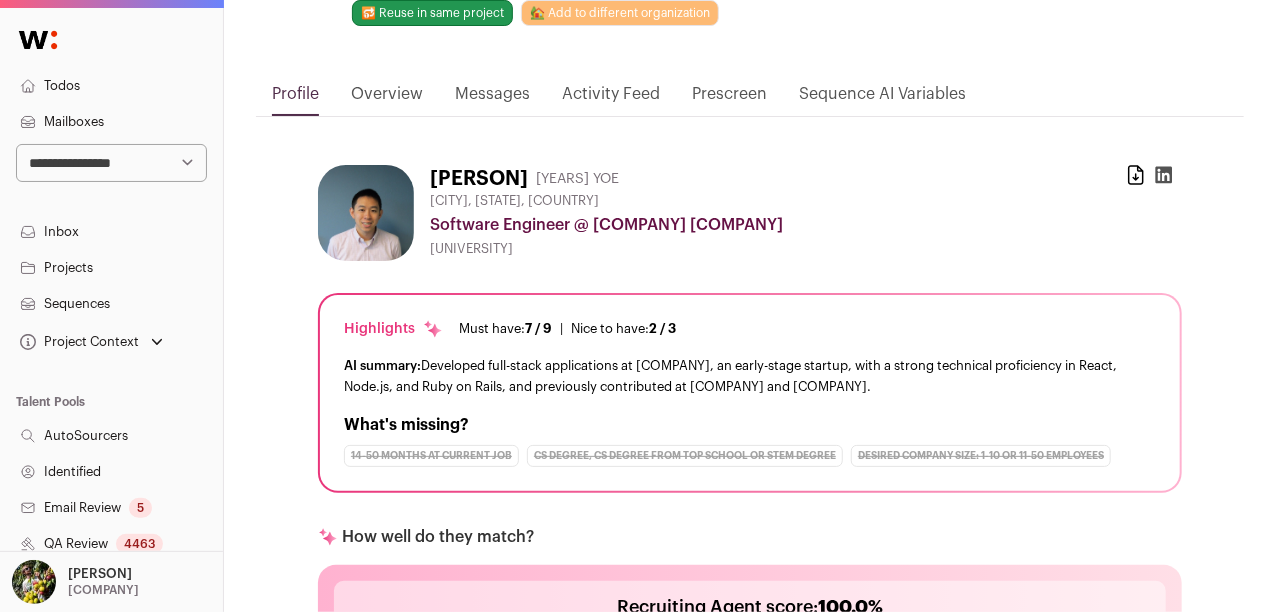 click at bounding box center (1164, 175) 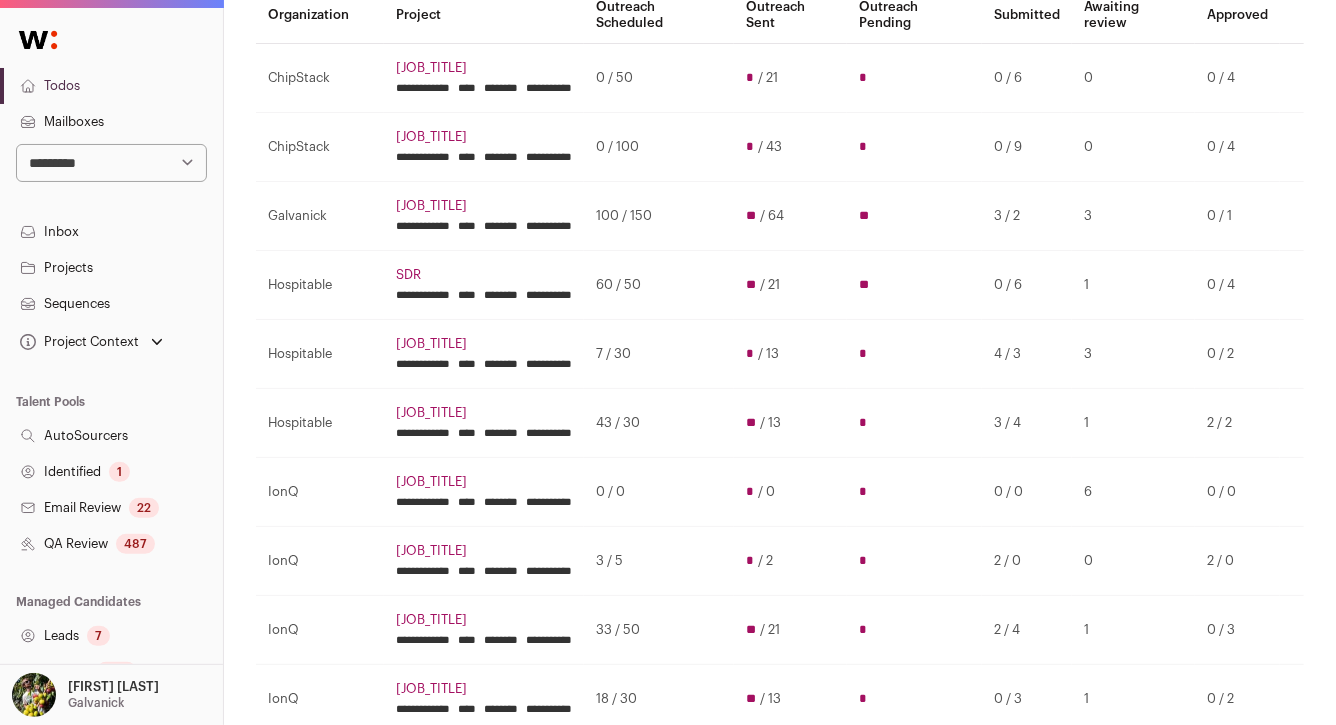 scroll, scrollTop: 63, scrollLeft: 0, axis: vertical 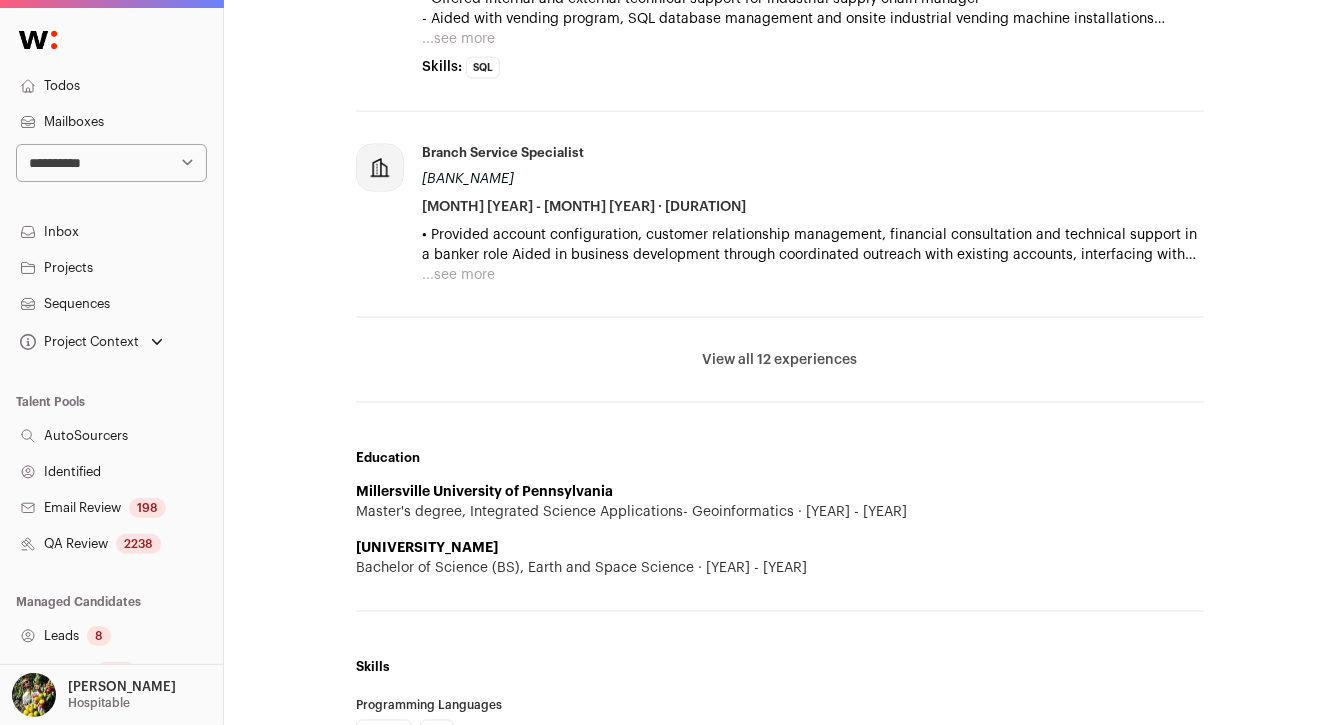 click on "View all 12 experiences" at bounding box center (780, 360) 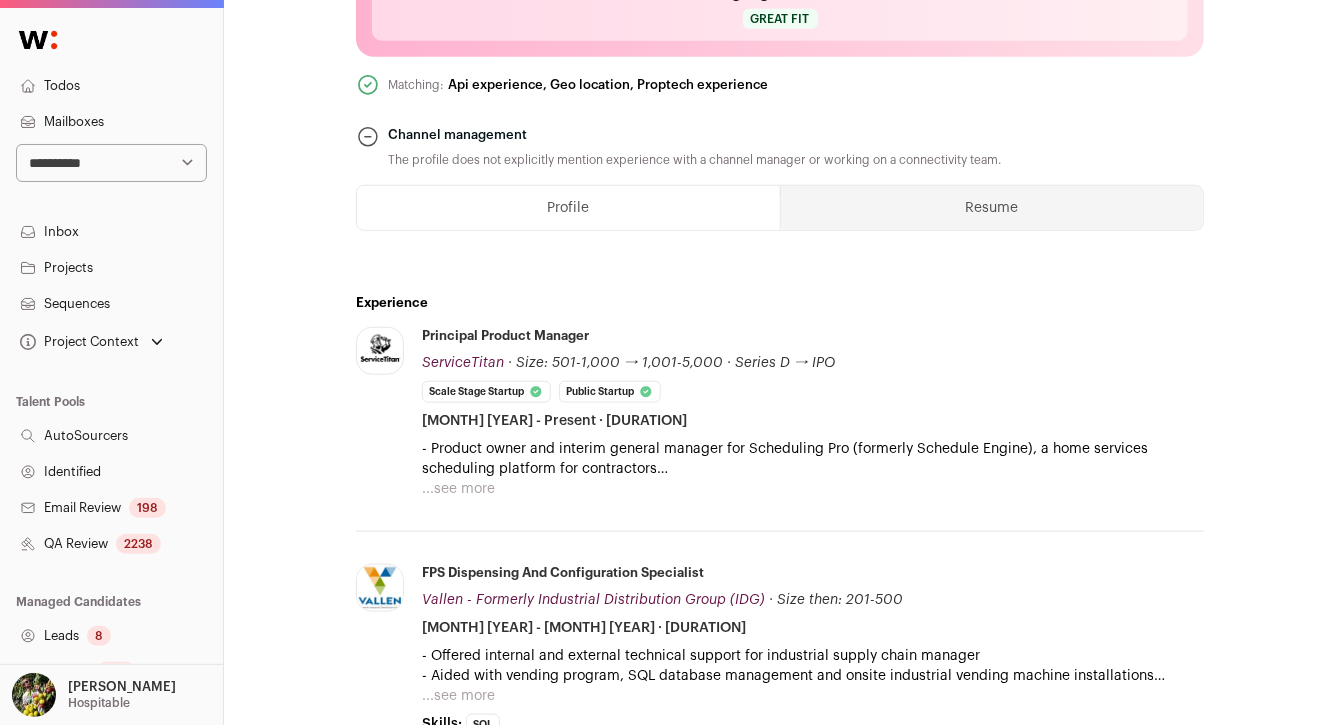 scroll, scrollTop: 757, scrollLeft: 0, axis: vertical 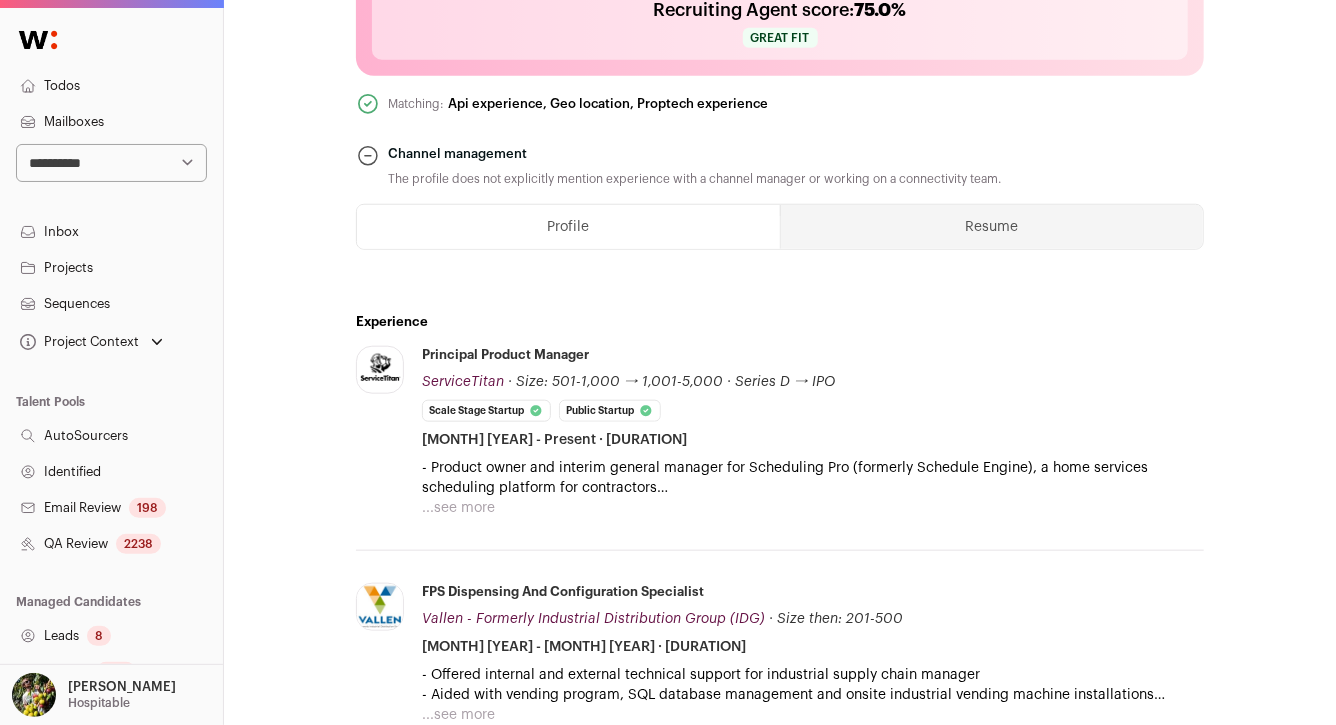 click on "Resume" at bounding box center (992, 227) 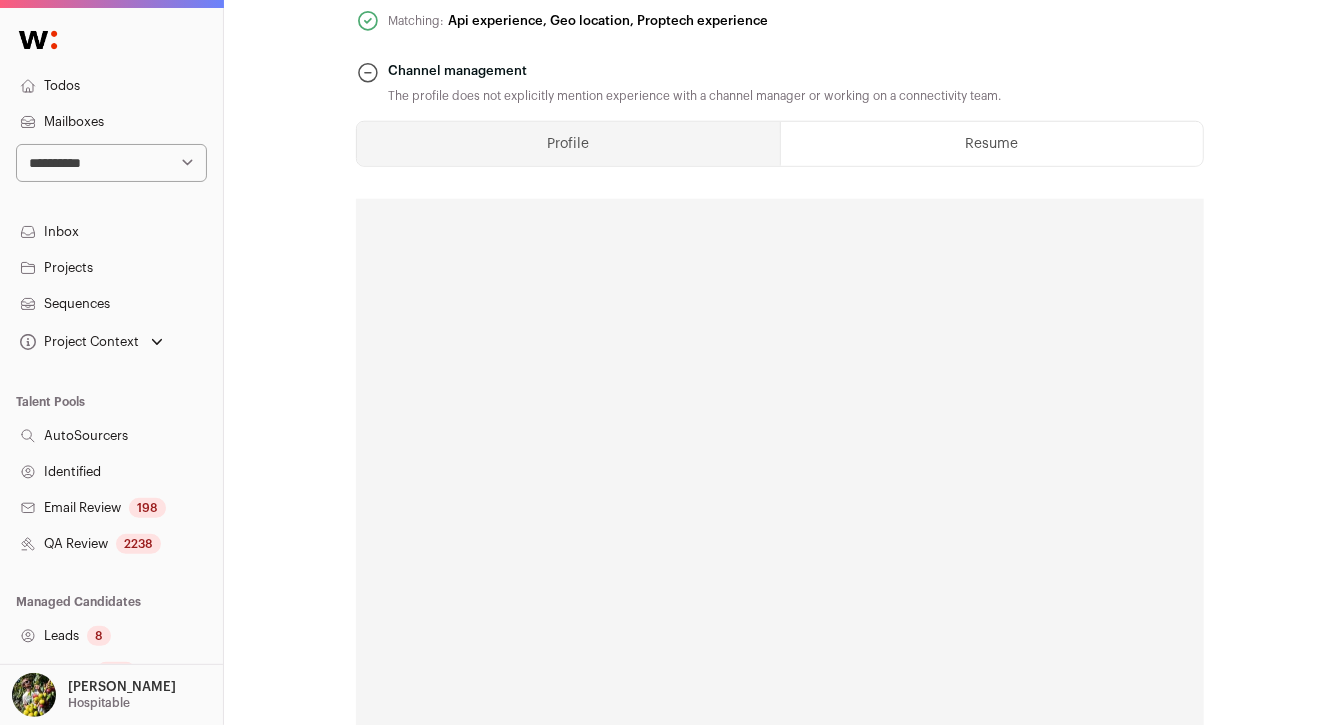 scroll, scrollTop: 969, scrollLeft: 0, axis: vertical 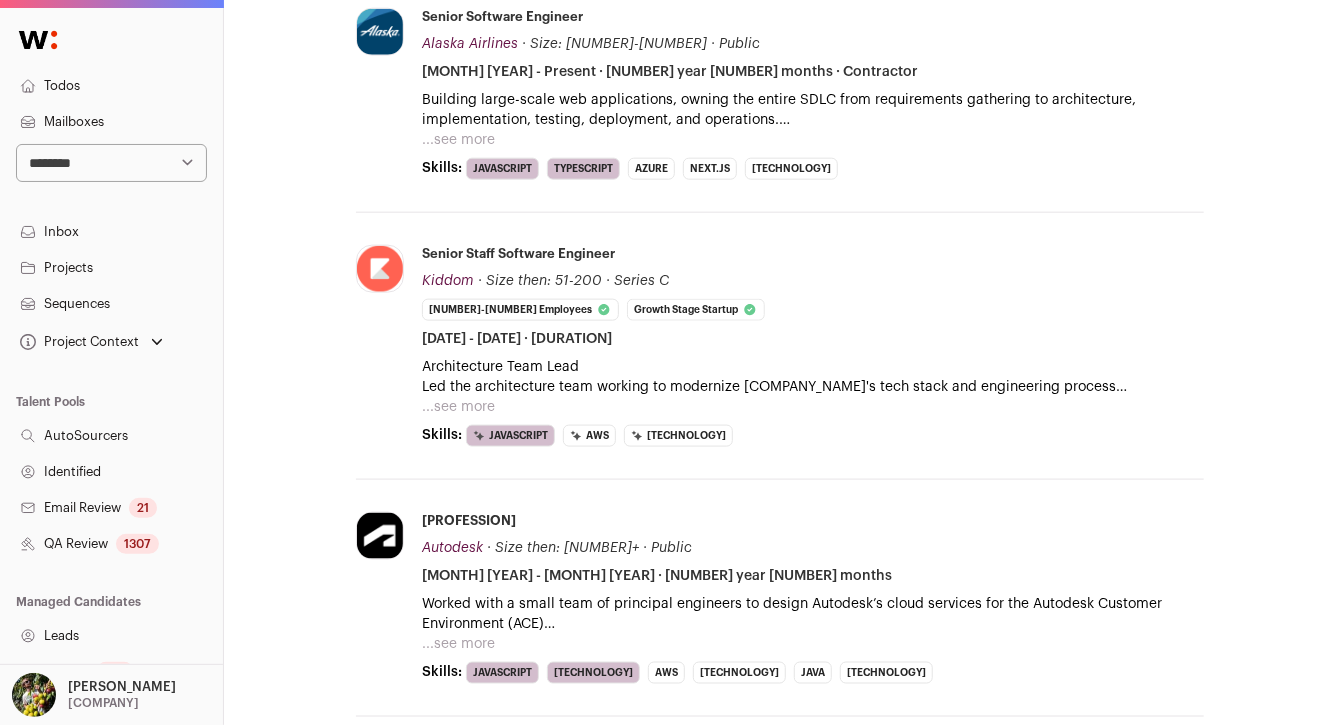 click on "...see more" at bounding box center [458, 407] 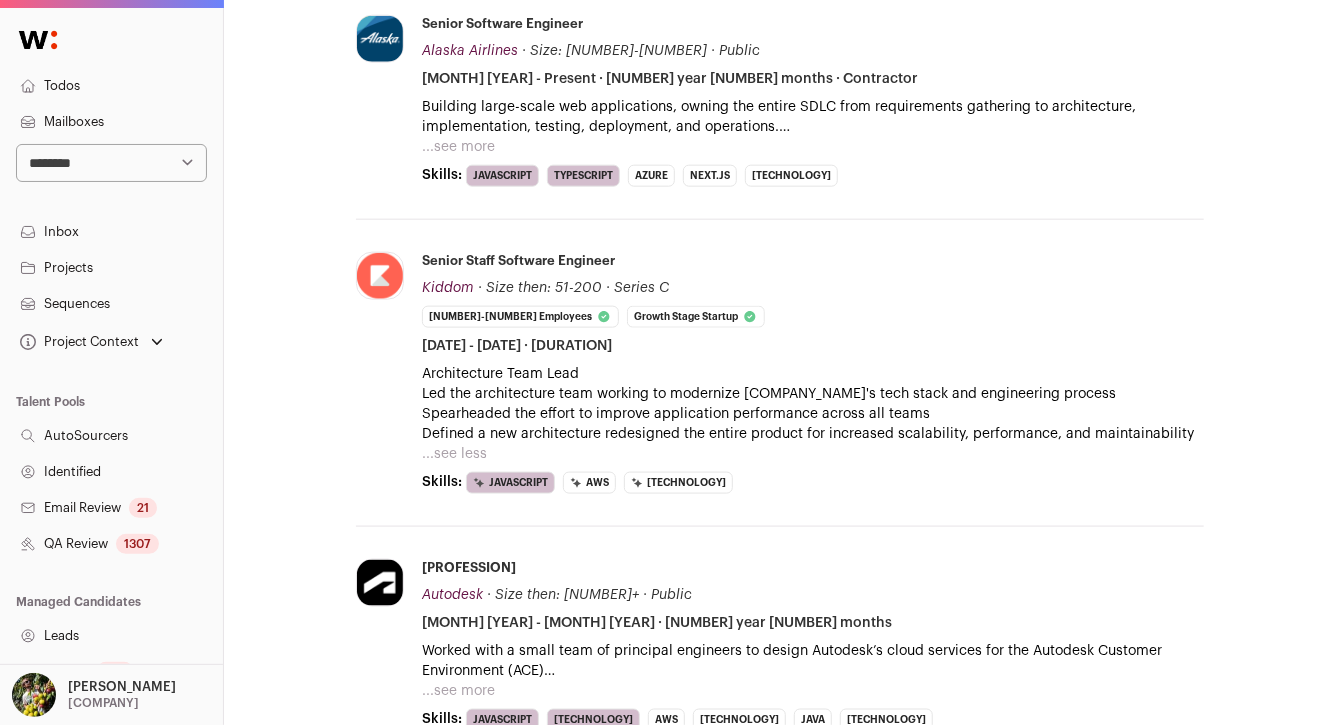 scroll, scrollTop: 1055, scrollLeft: 0, axis: vertical 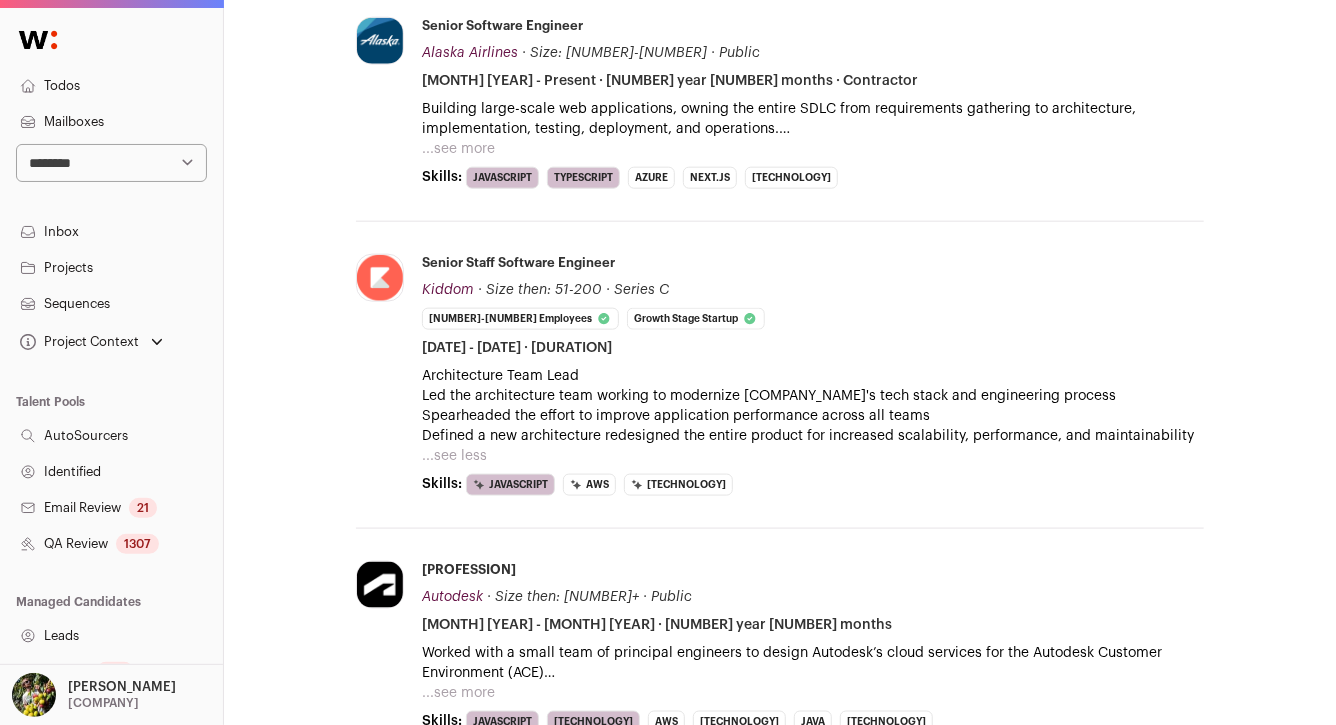 click on "...see more" at bounding box center (458, 149) 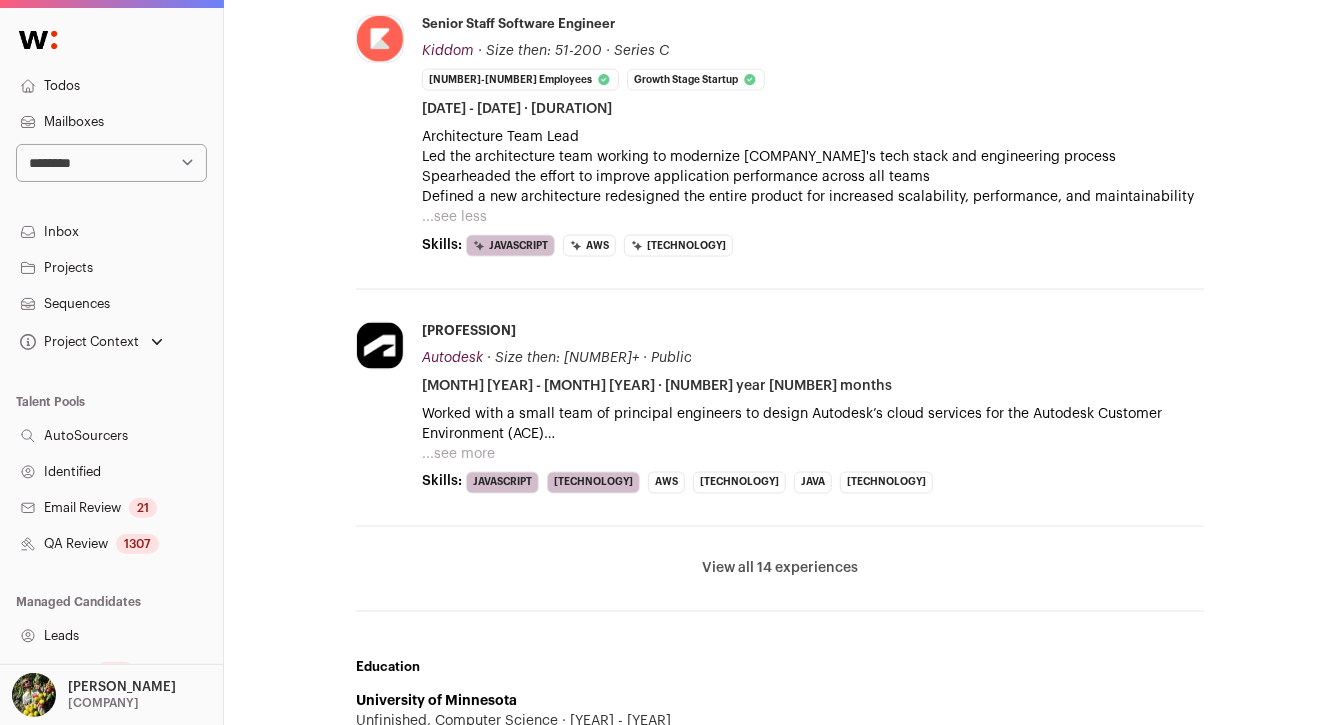 scroll, scrollTop: 1371, scrollLeft: 0, axis: vertical 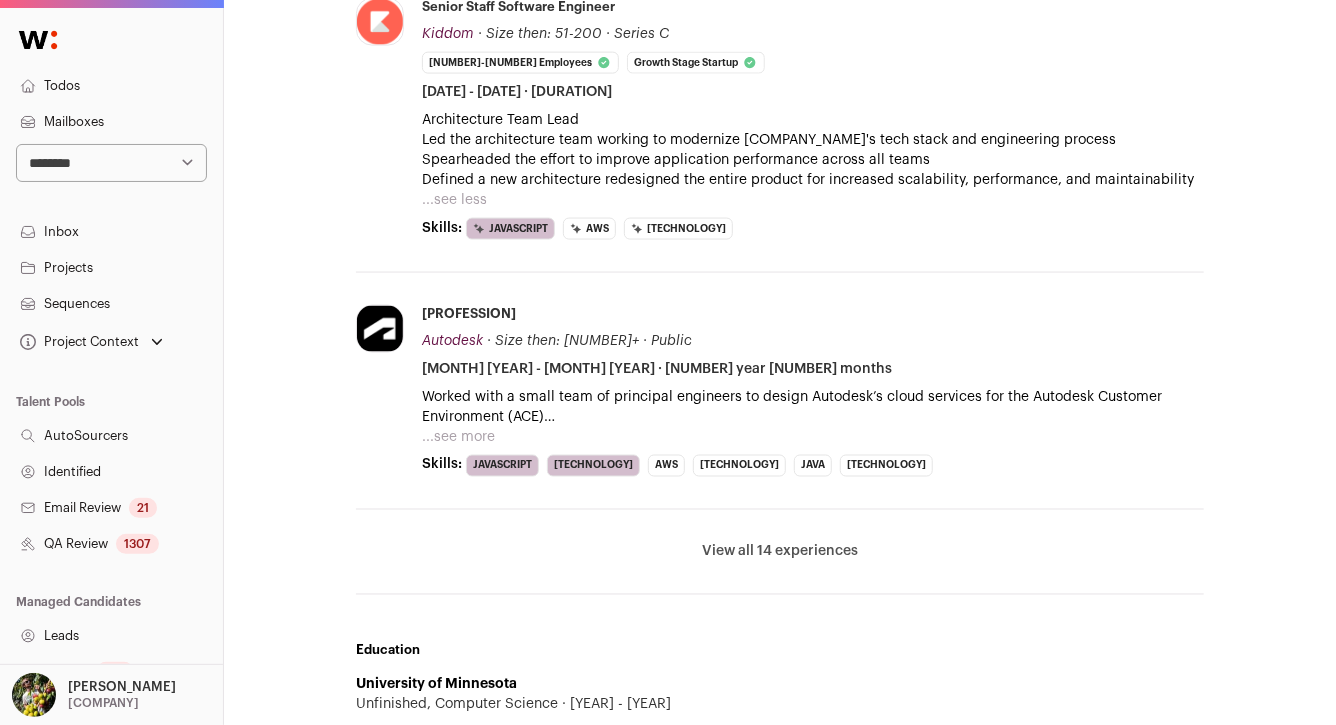click on "...see more" at bounding box center (458, 437) 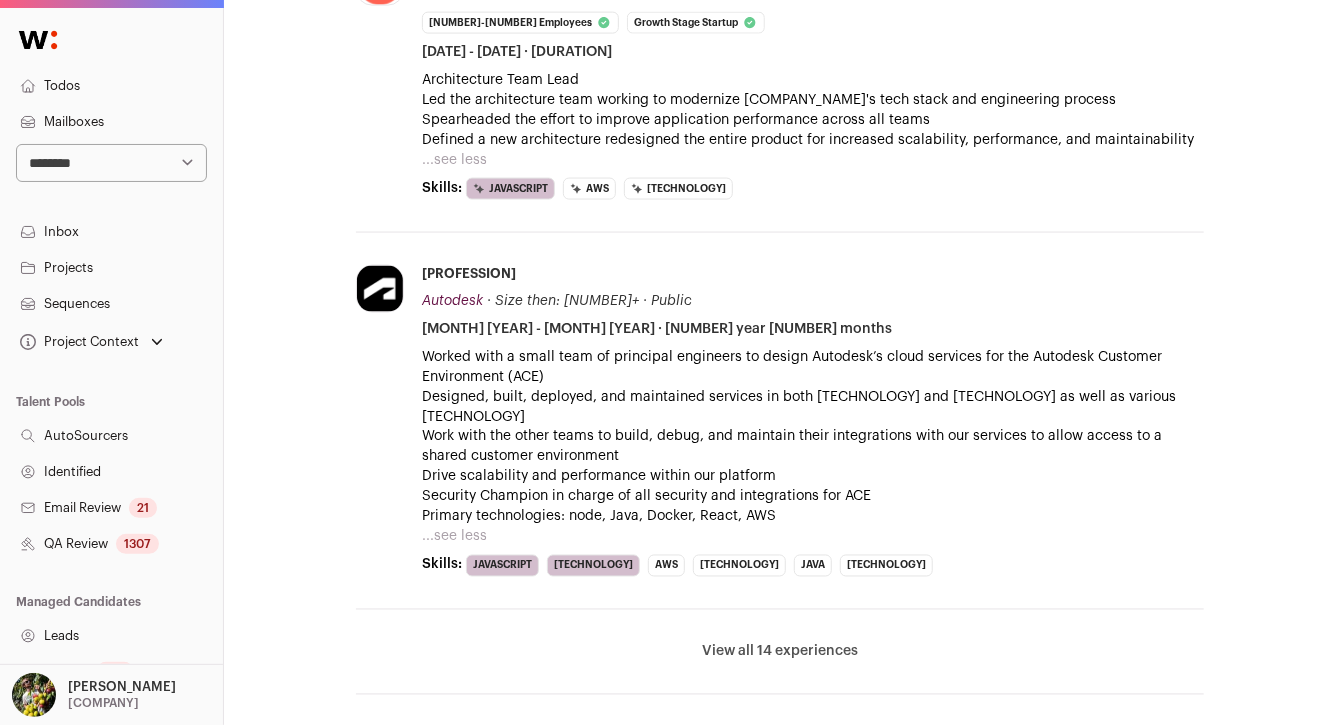 scroll, scrollTop: 1441, scrollLeft: 0, axis: vertical 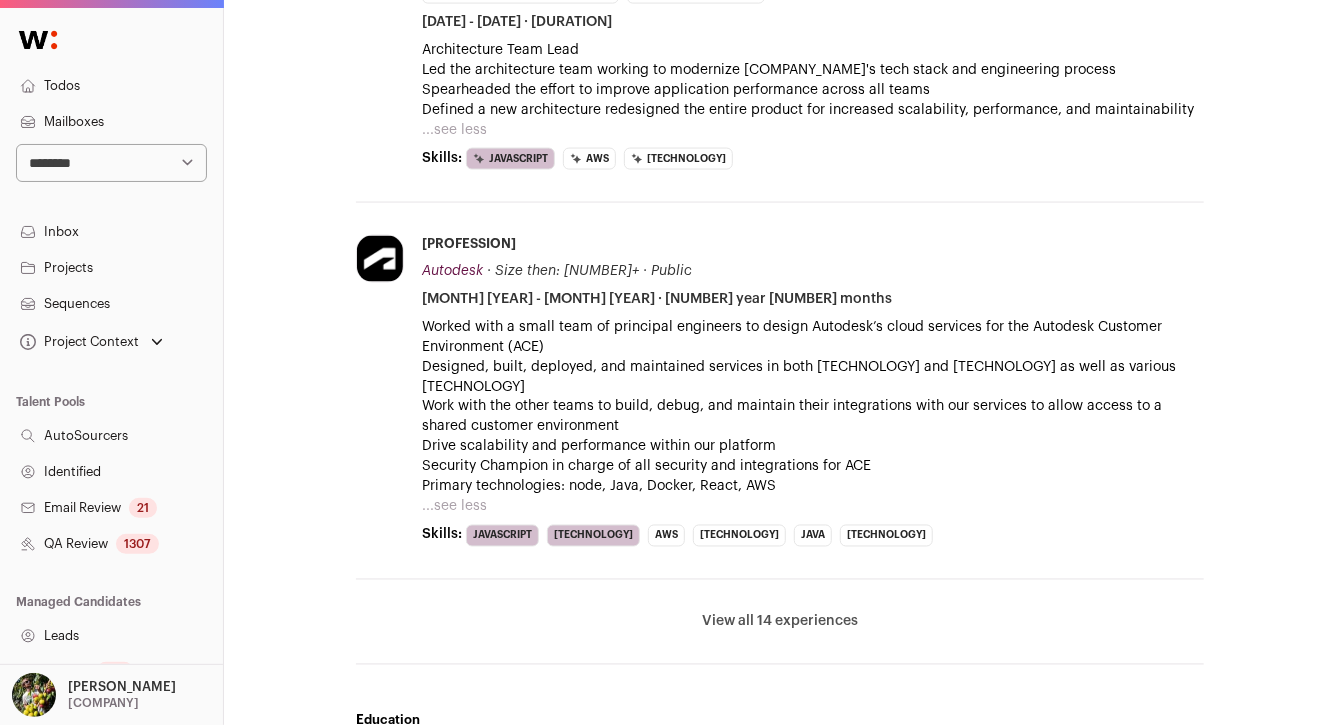 click on "View all 14 experiences" at bounding box center (780, 622) 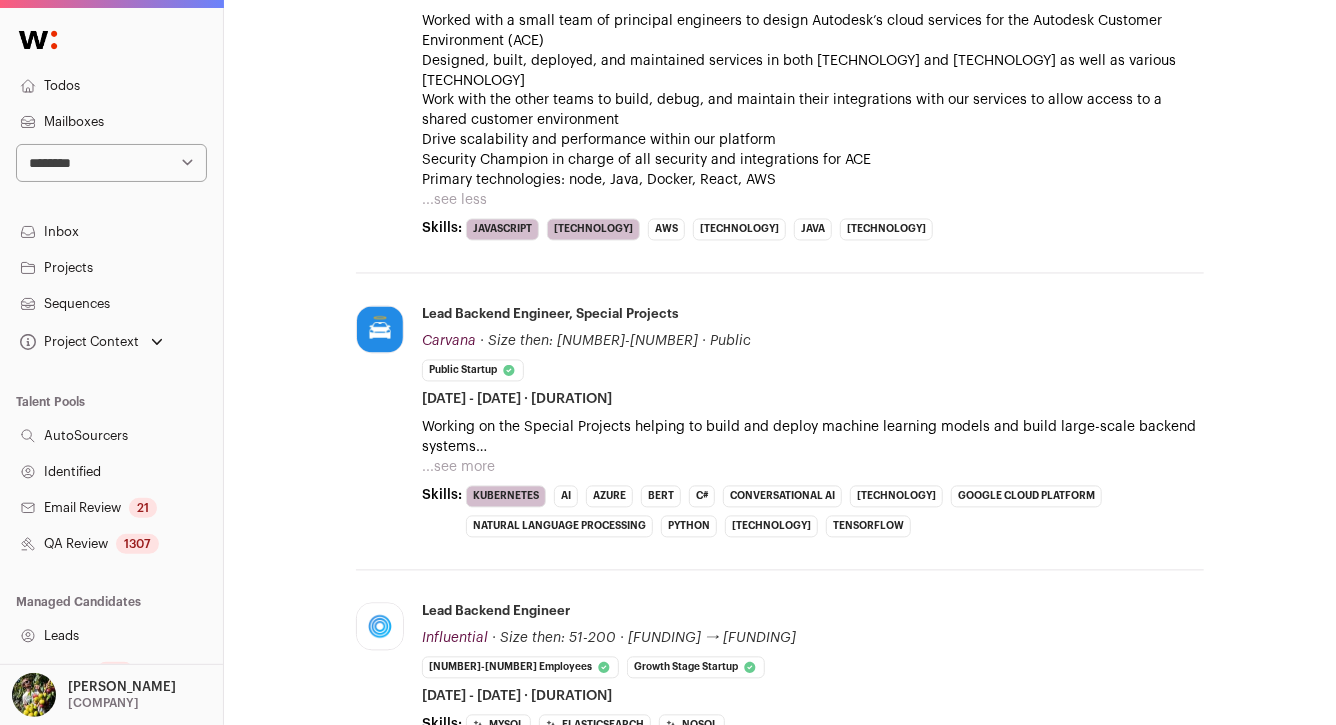scroll, scrollTop: 1718, scrollLeft: 0, axis: vertical 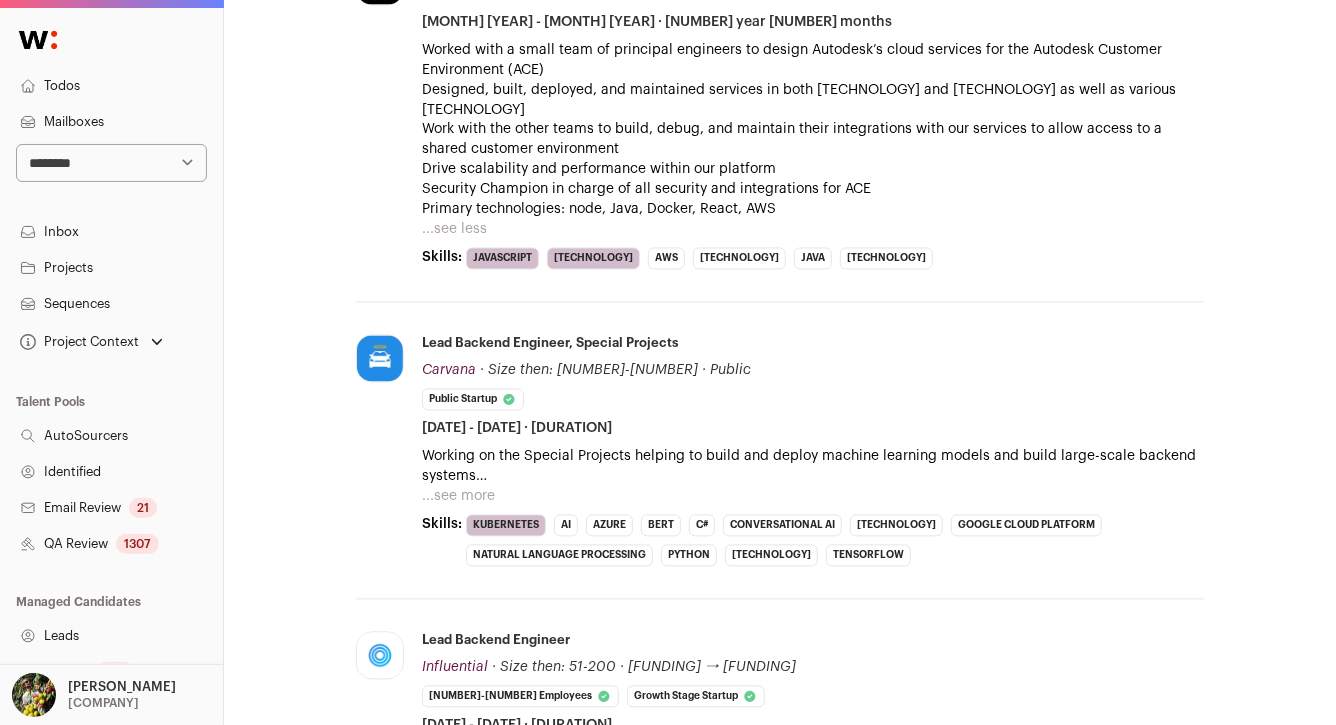 click on "...see more" at bounding box center (458, 497) 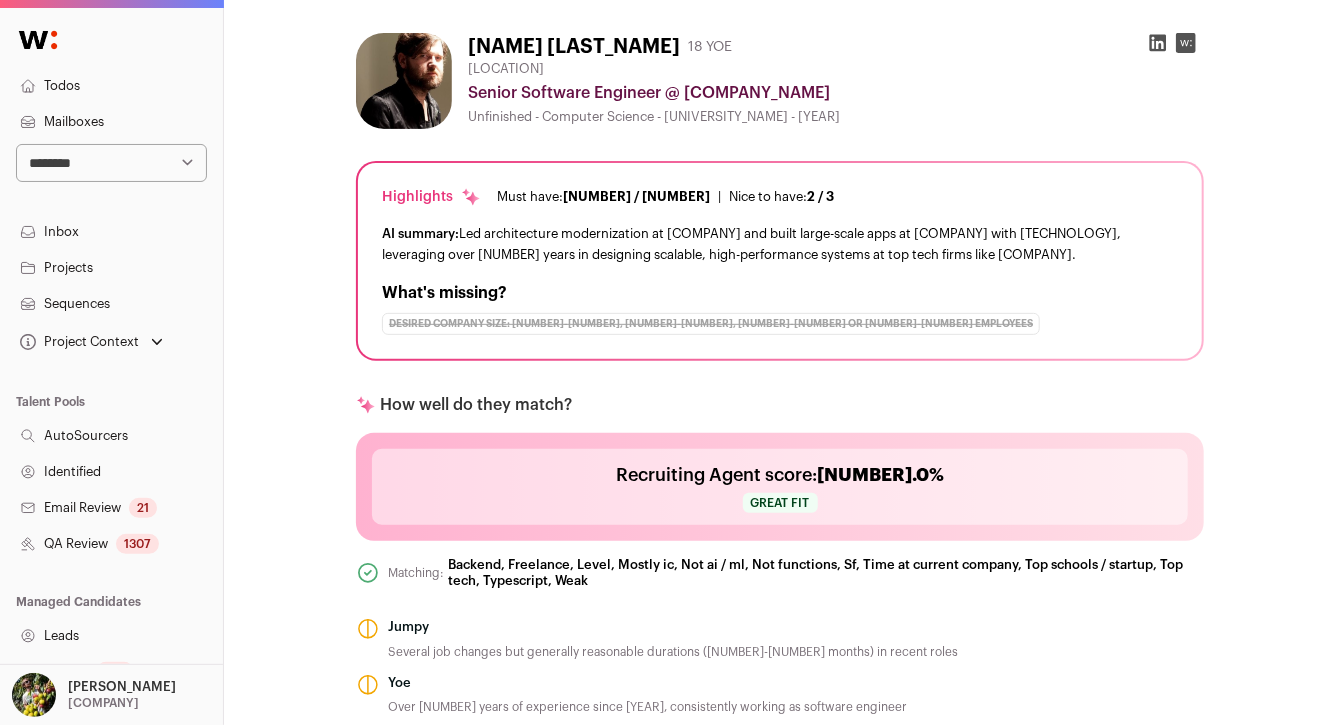 scroll, scrollTop: 0, scrollLeft: 0, axis: both 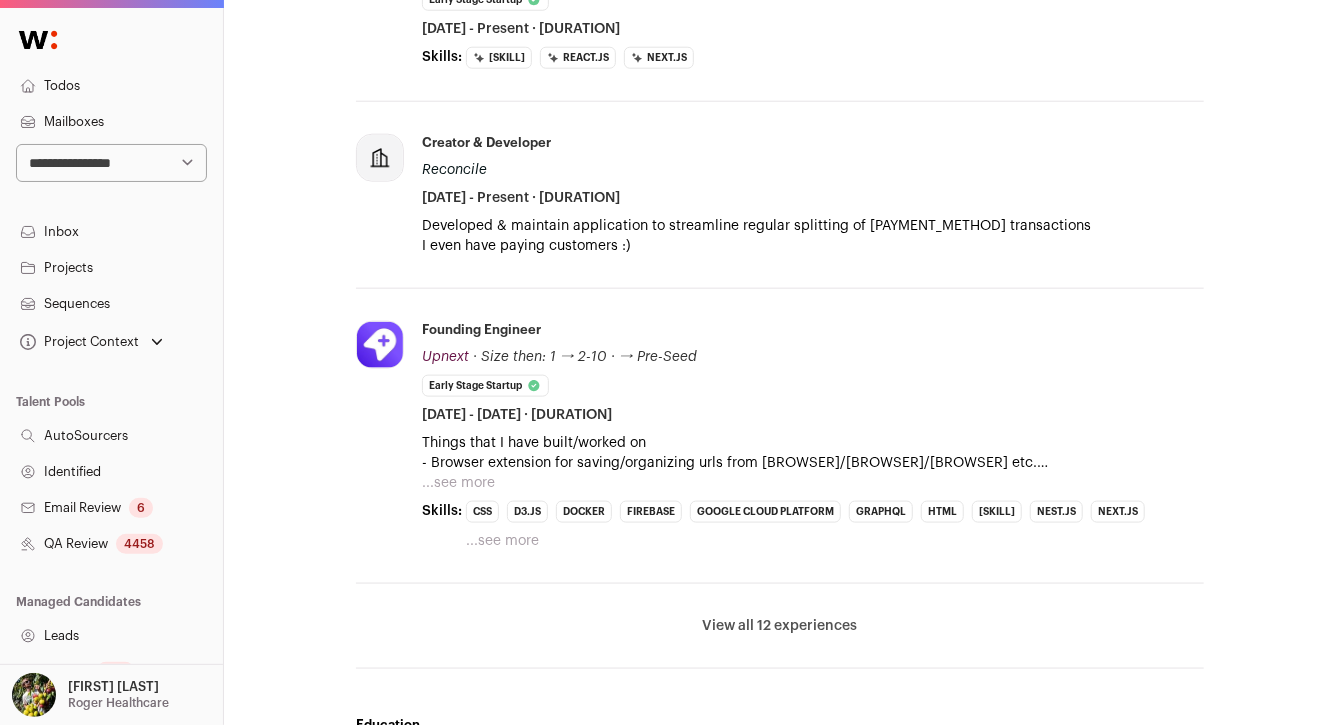 click on "View all 12 experiences" at bounding box center (780, 626) 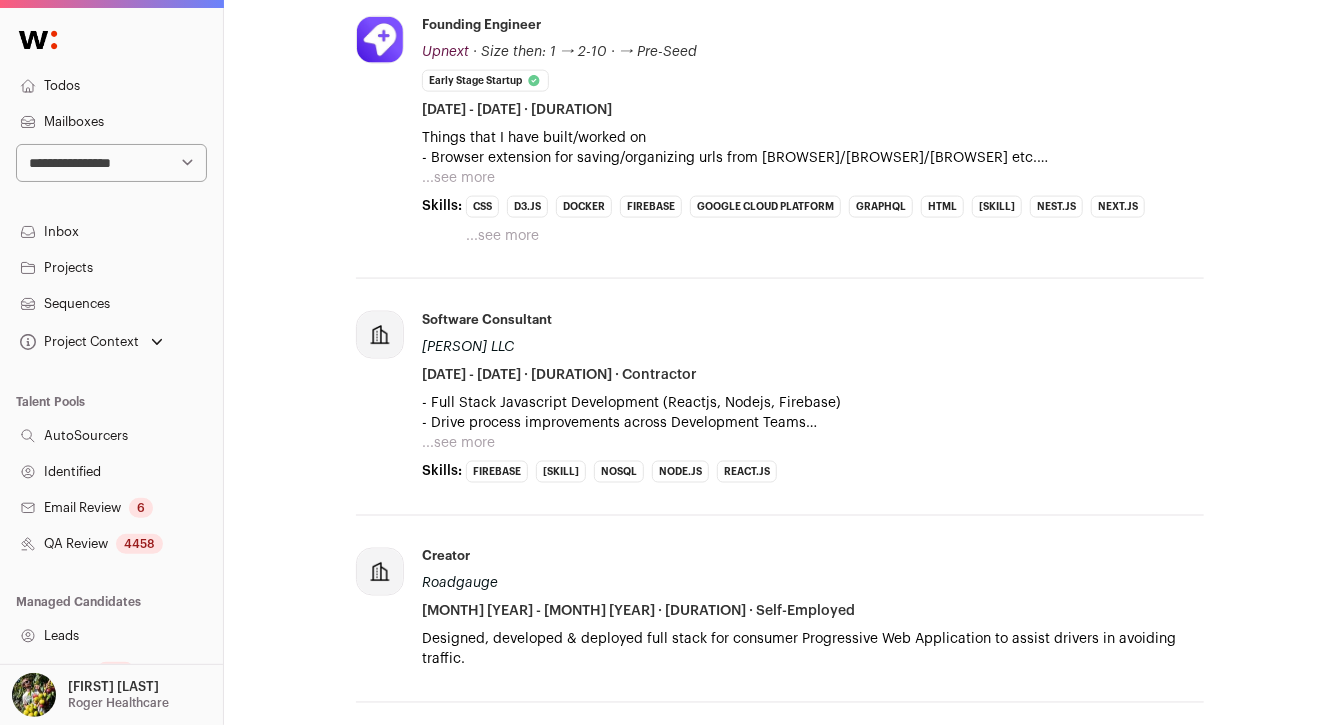 scroll, scrollTop: 1348, scrollLeft: 0, axis: vertical 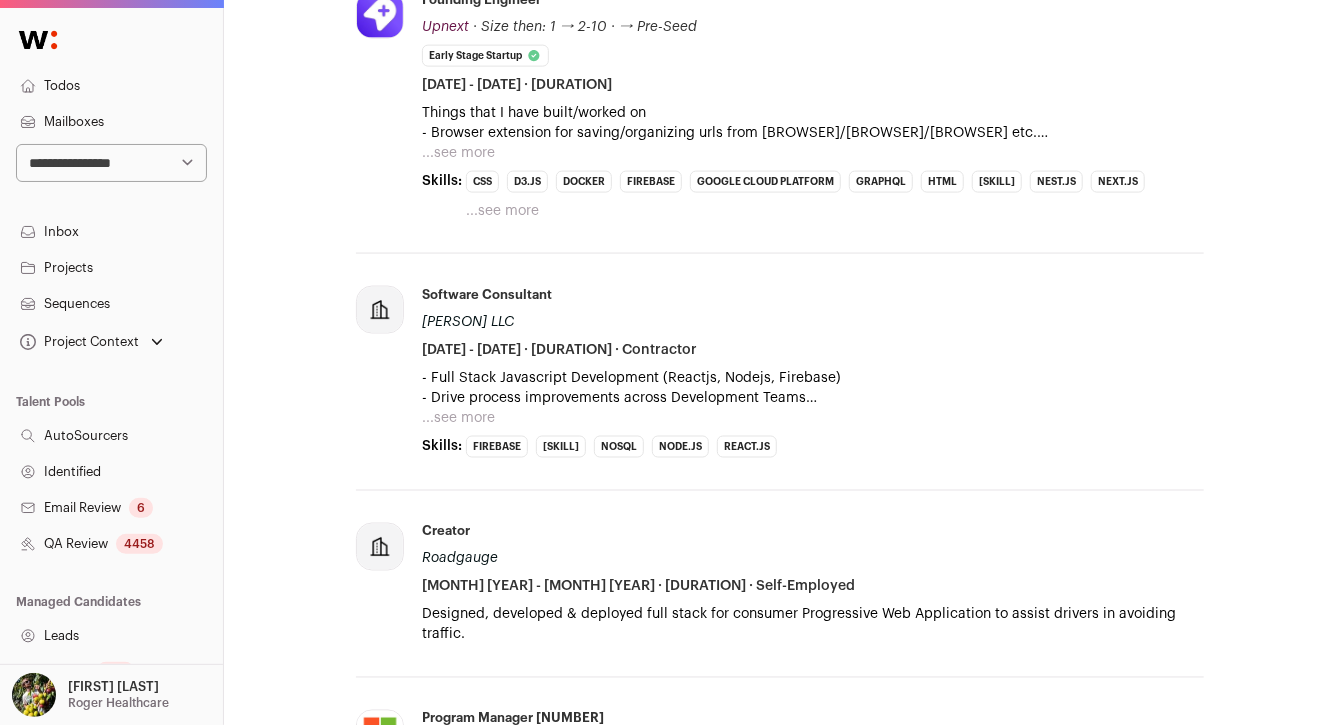 click on "...see more" at bounding box center [458, 153] 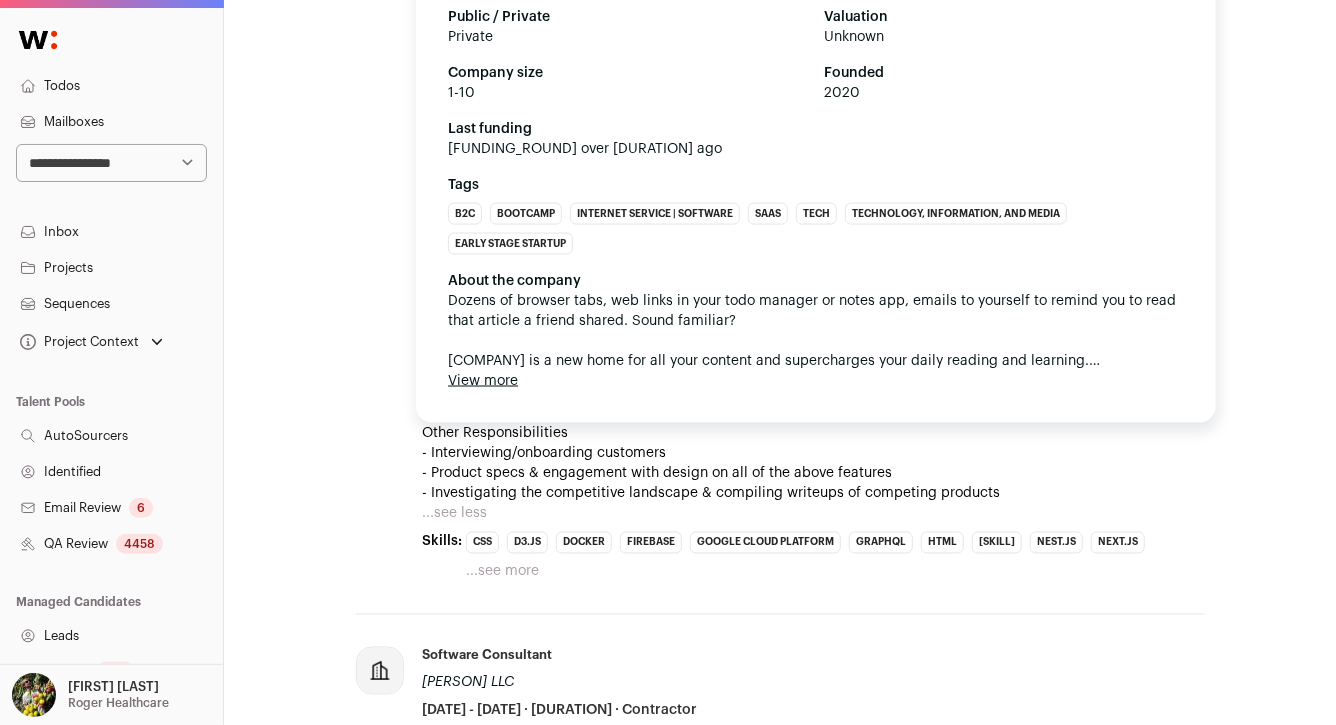 scroll, scrollTop: 1445, scrollLeft: 0, axis: vertical 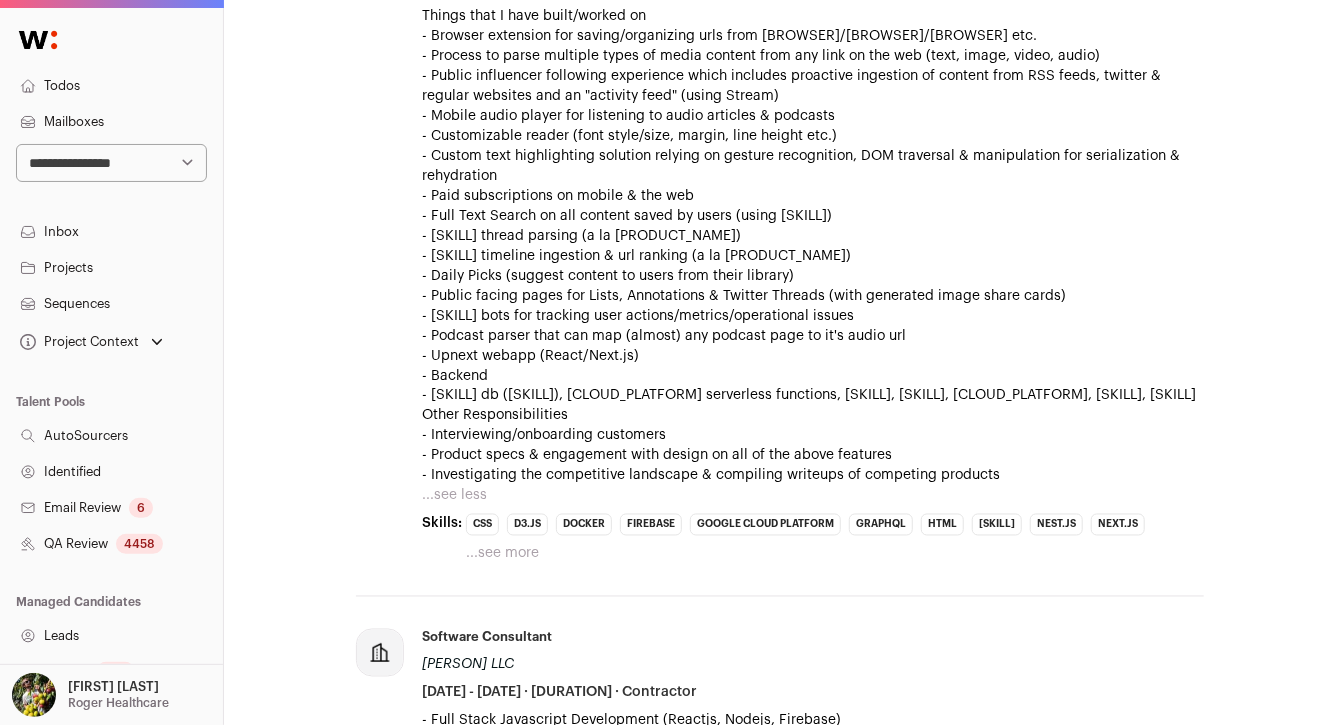 click on "- Product specs & engagement with design on all of the above features" at bounding box center (813, 456) 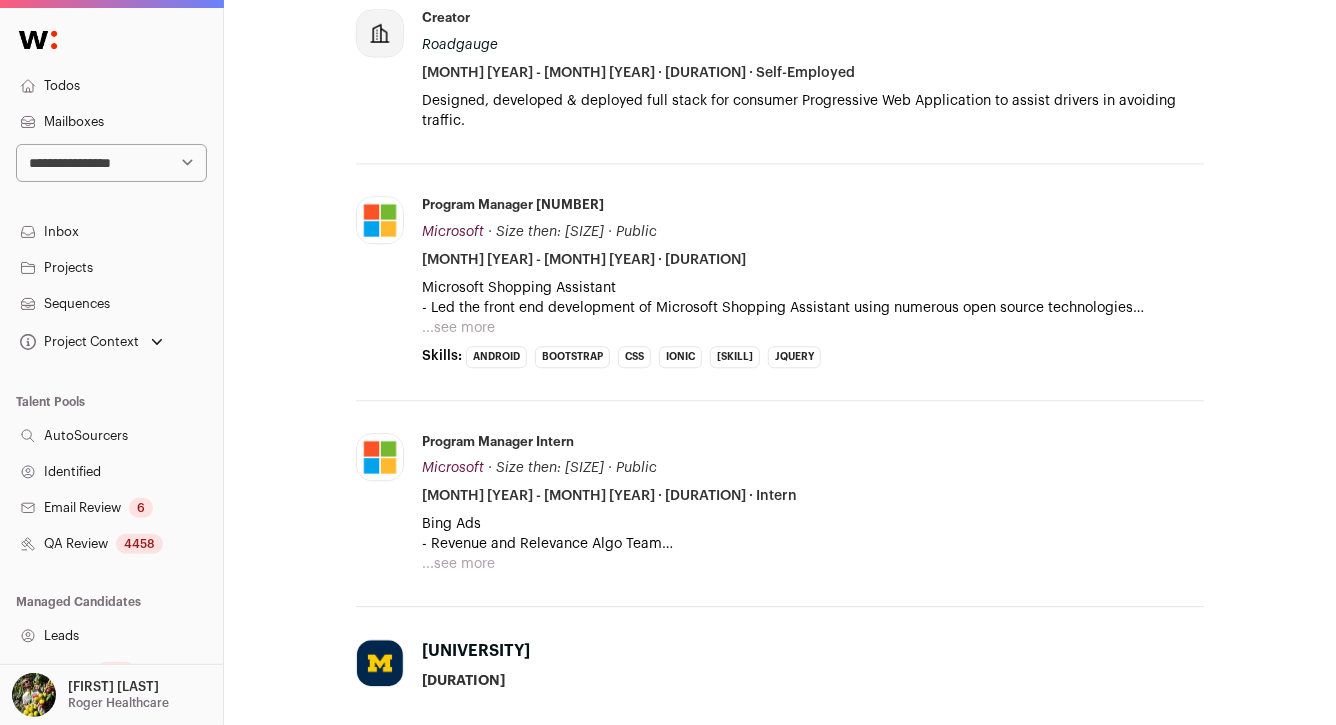 scroll, scrollTop: 2314, scrollLeft: 0, axis: vertical 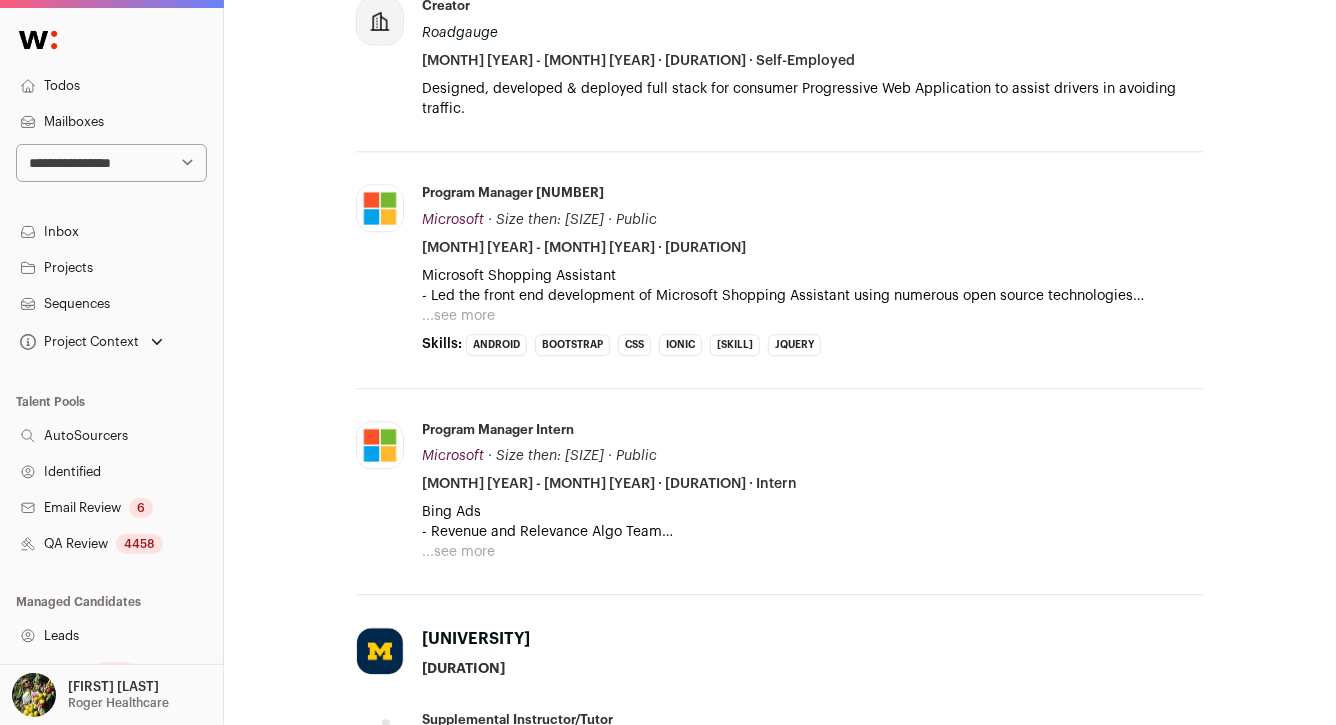 click on "...see more" at bounding box center [458, 316] 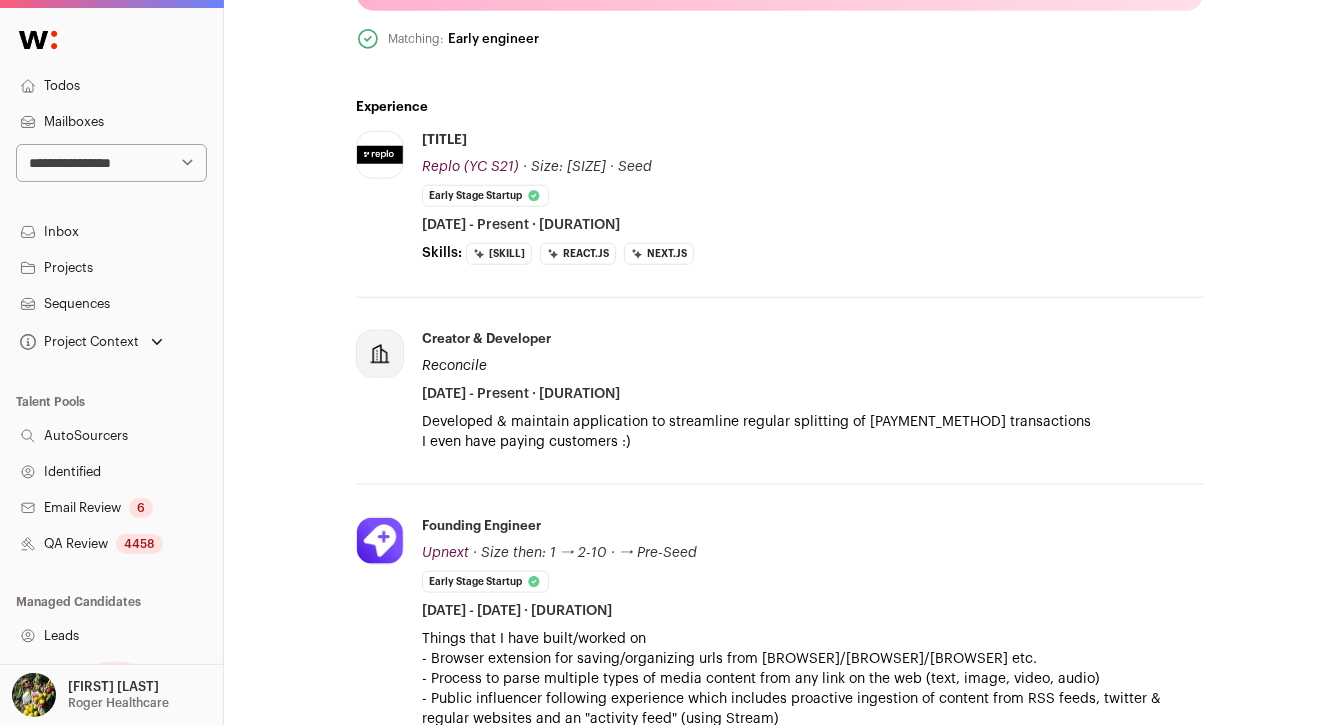 scroll, scrollTop: 731, scrollLeft: 0, axis: vertical 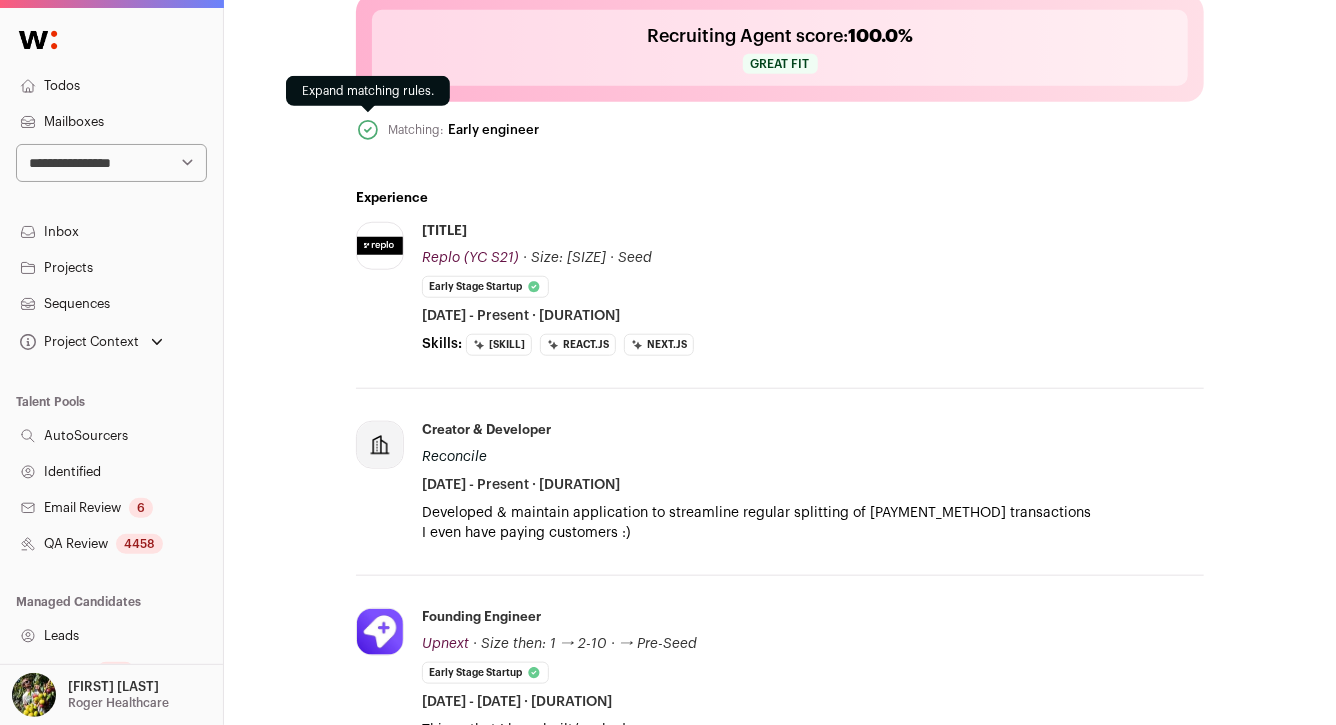 click at bounding box center (368, 130) 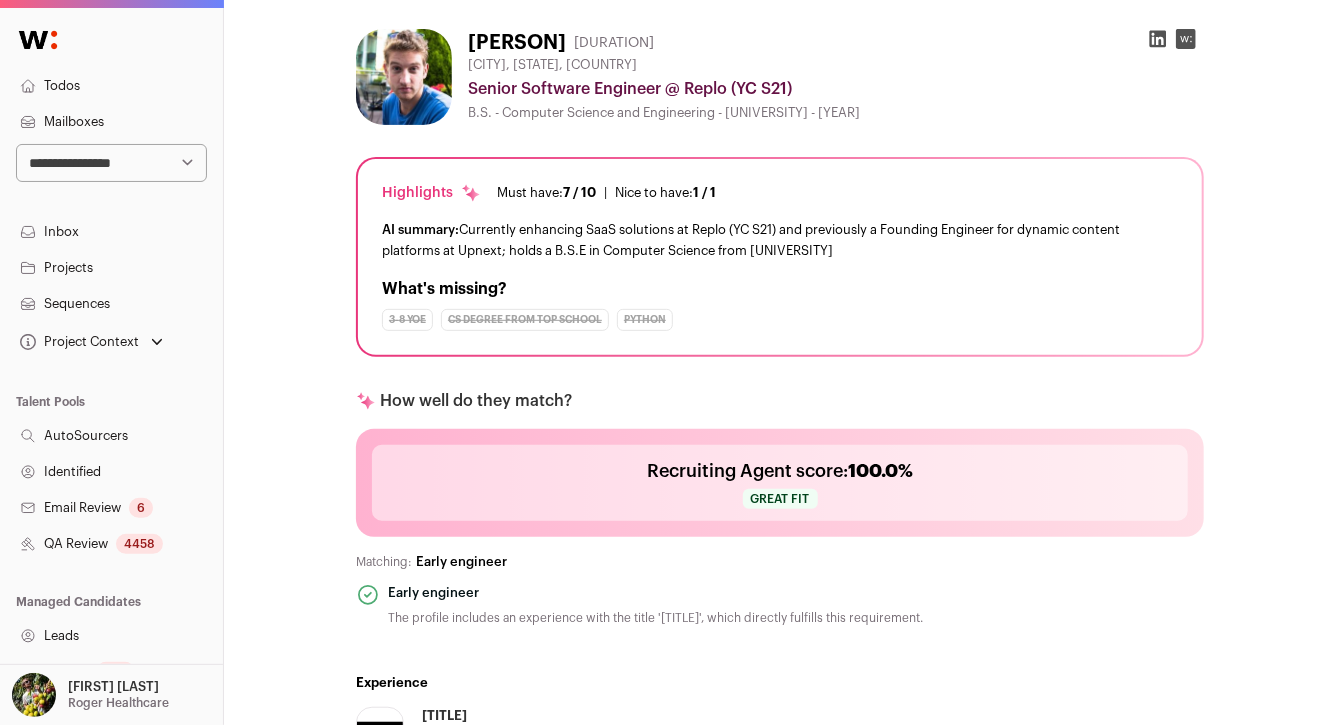 scroll, scrollTop: 0, scrollLeft: 0, axis: both 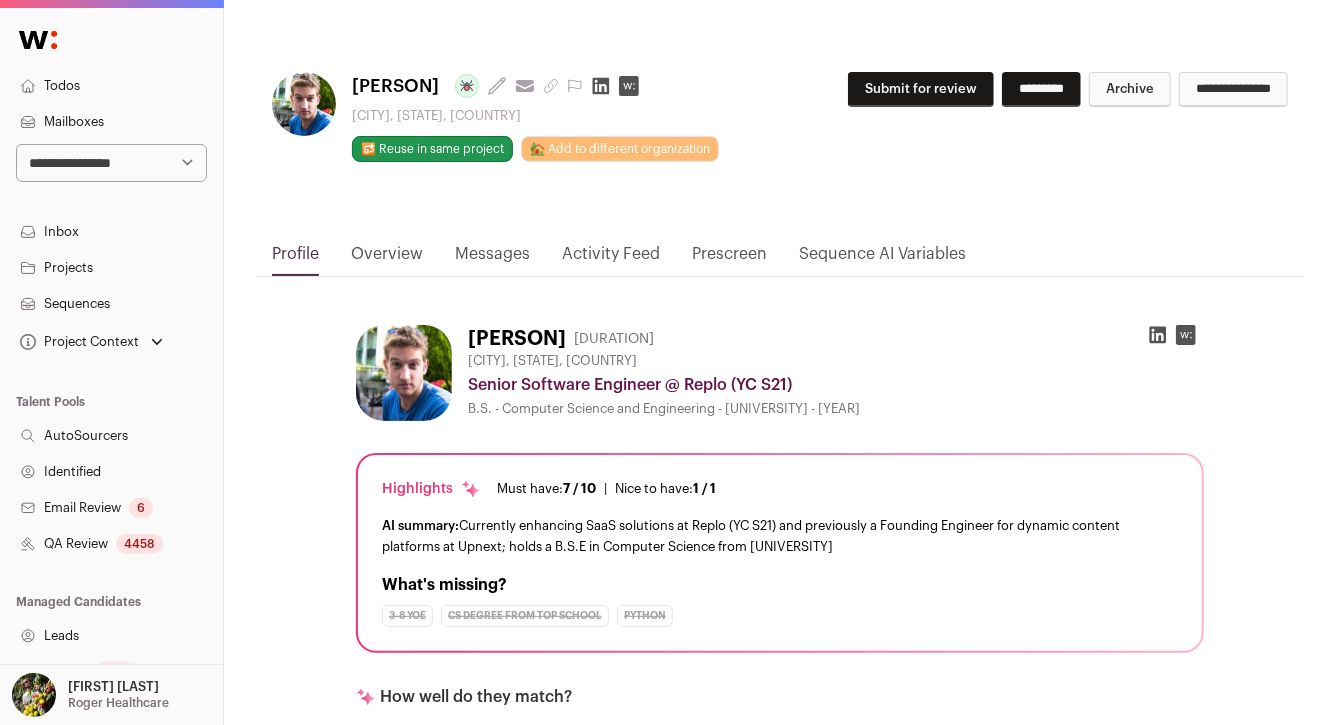click at bounding box center (1158, 335) 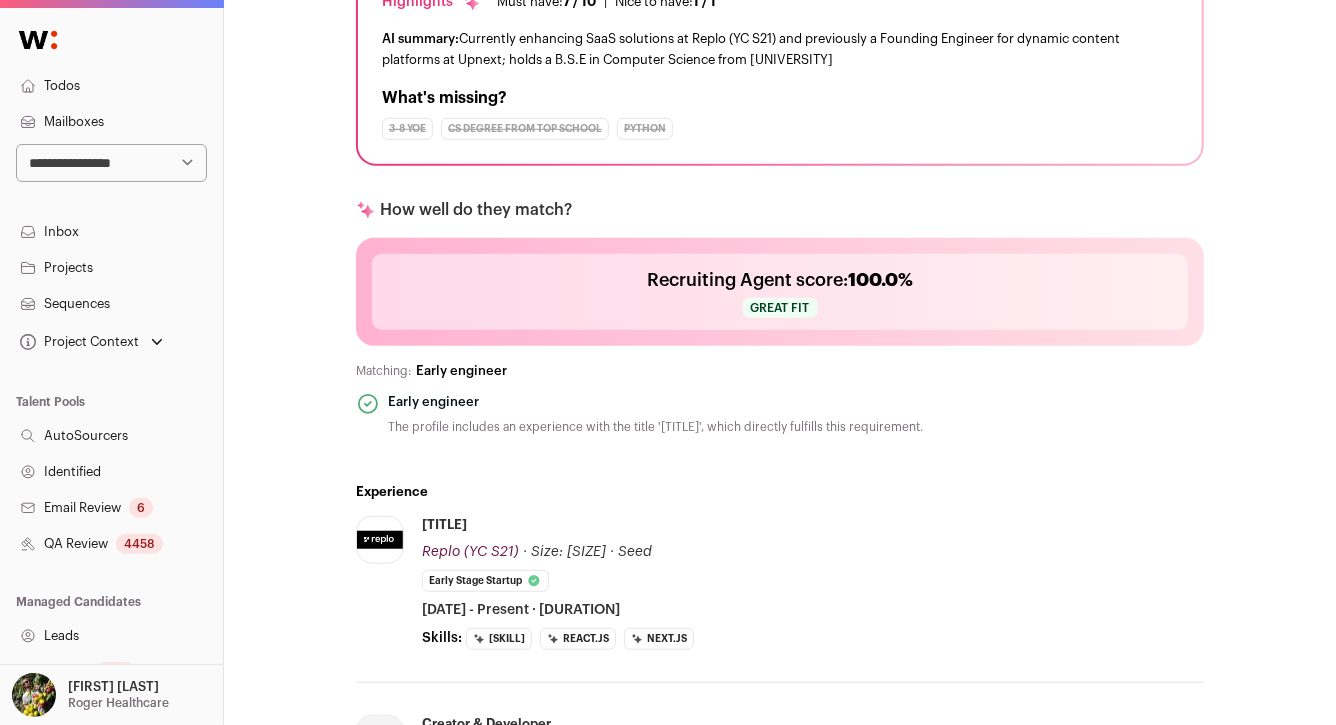 scroll, scrollTop: 441, scrollLeft: 0, axis: vertical 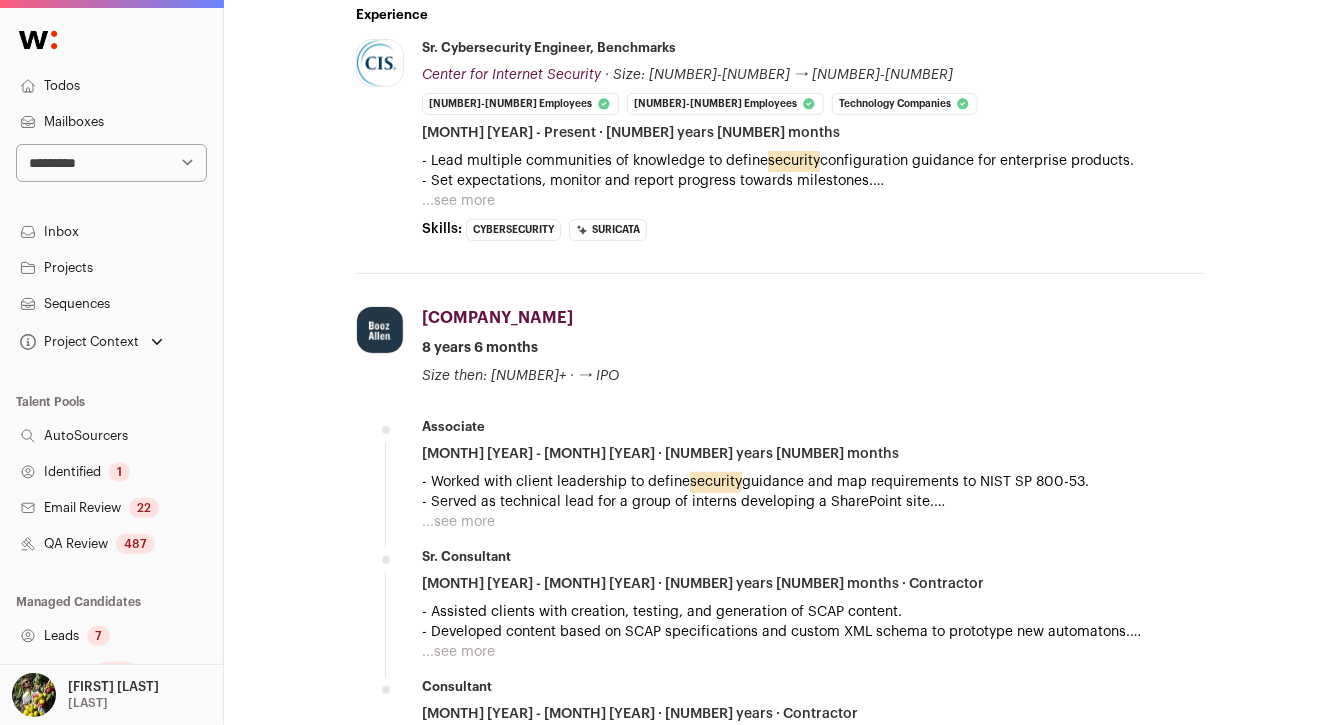 click on "...see more" at bounding box center [458, 201] 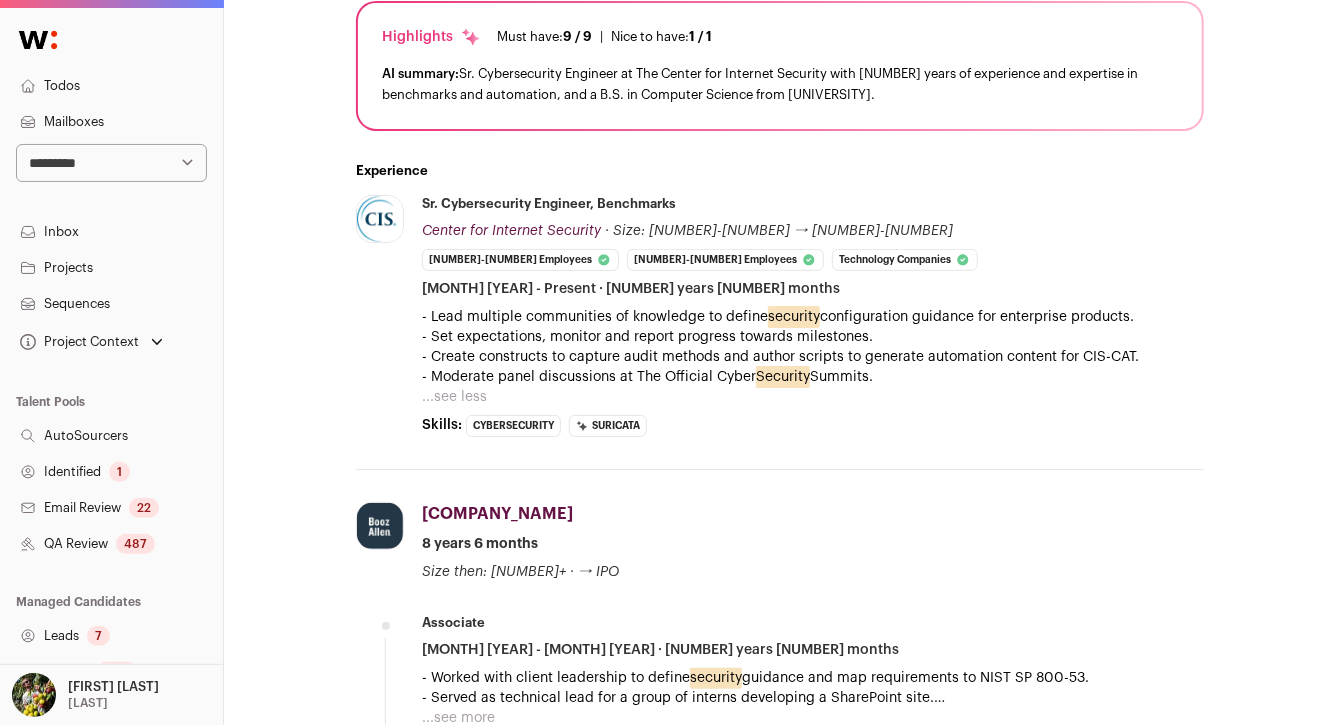 scroll, scrollTop: 0, scrollLeft: 0, axis: both 